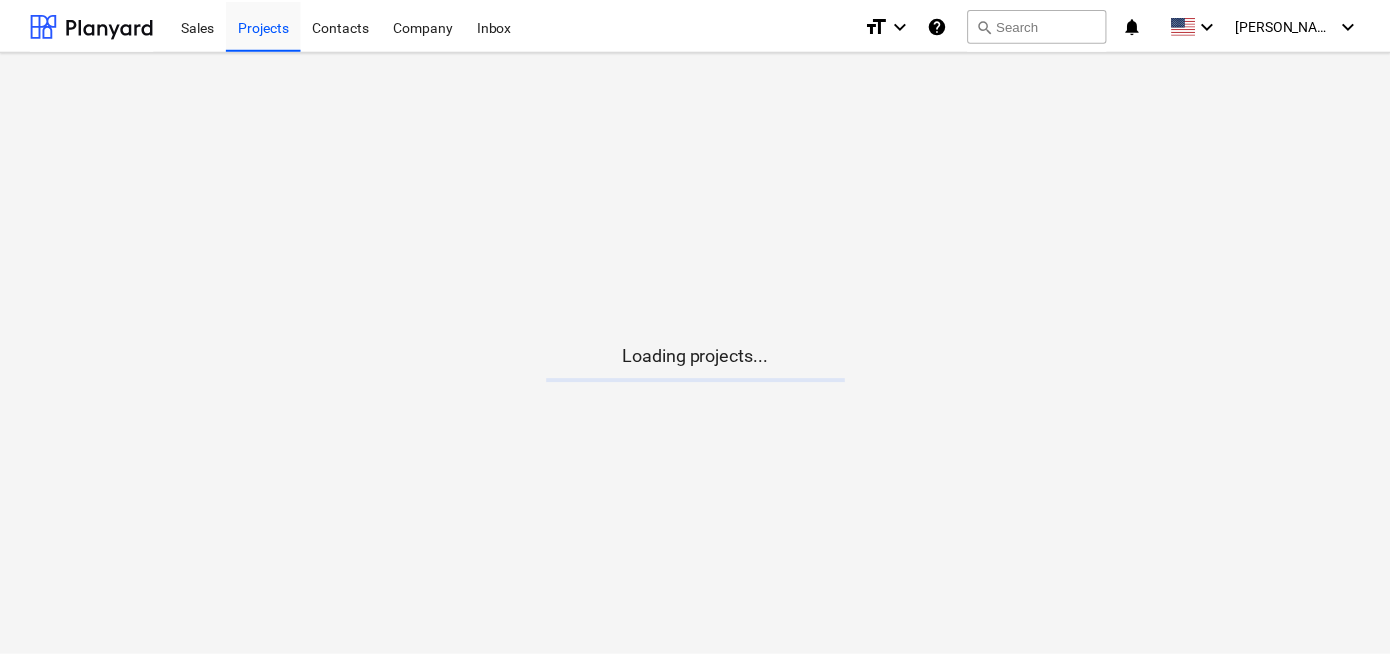 scroll, scrollTop: 0, scrollLeft: 0, axis: both 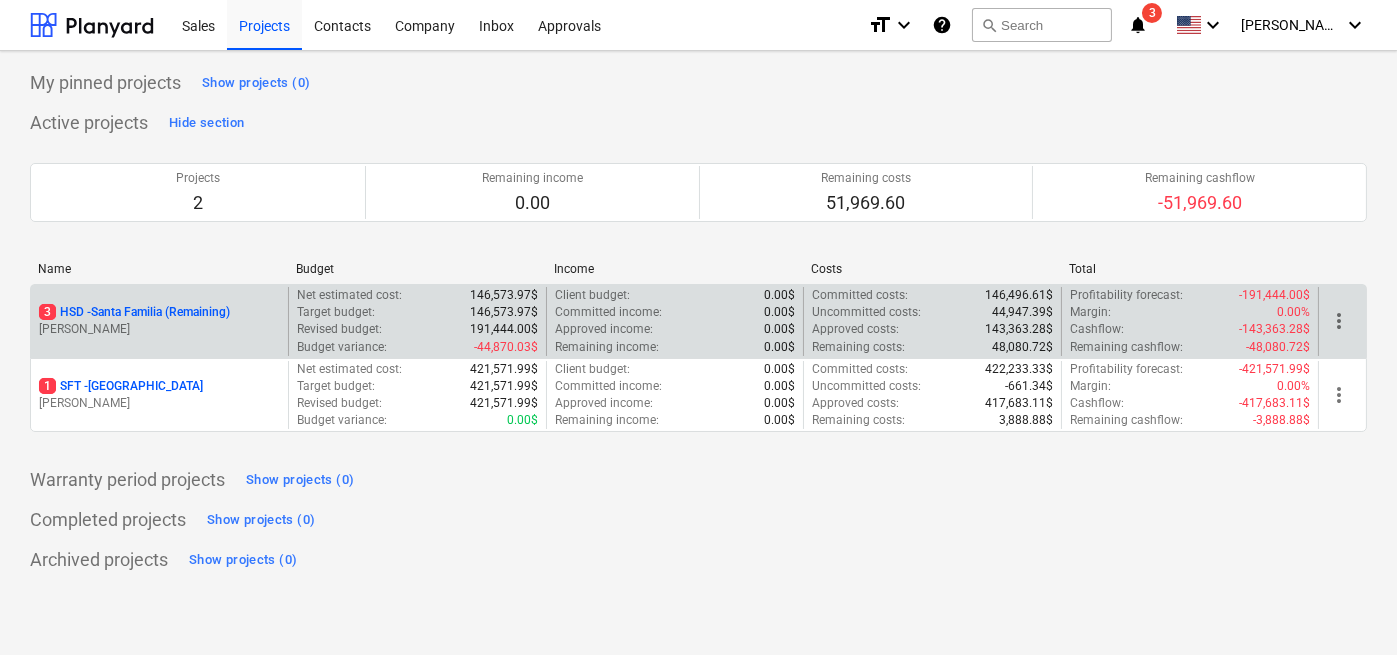 click on "[PERSON_NAME]" at bounding box center [159, 329] 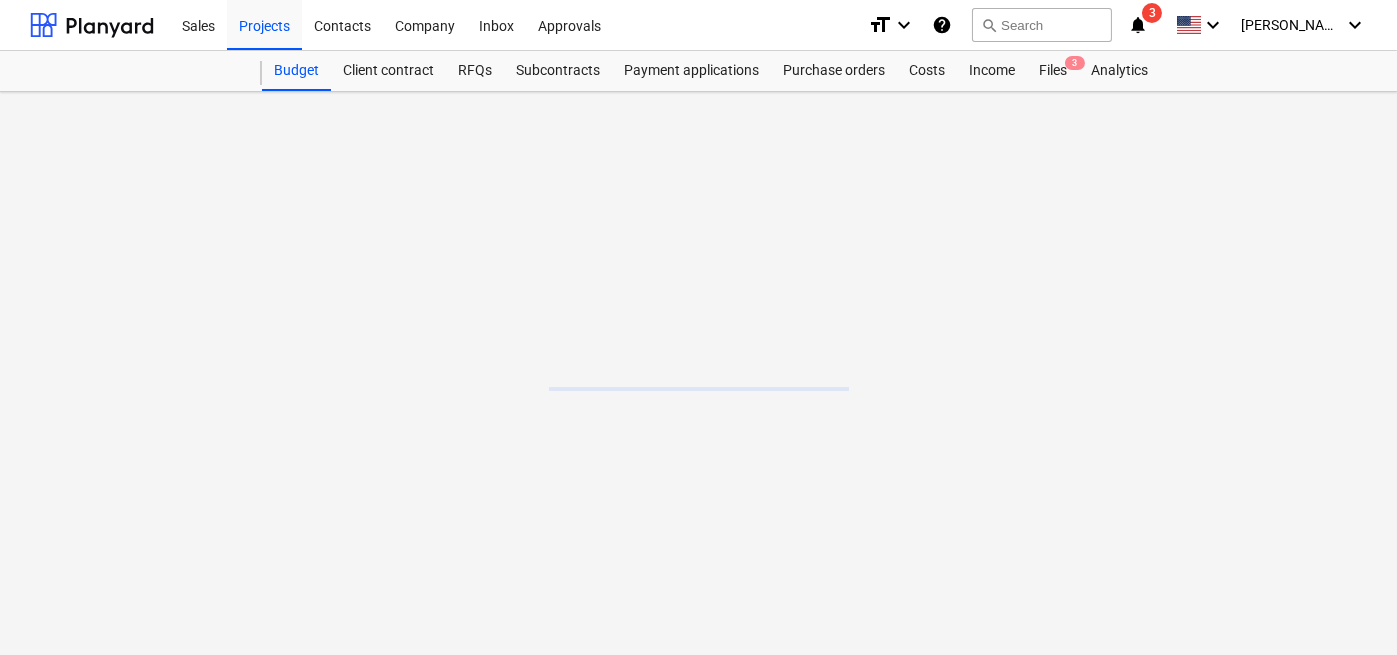 click at bounding box center [698, 373] 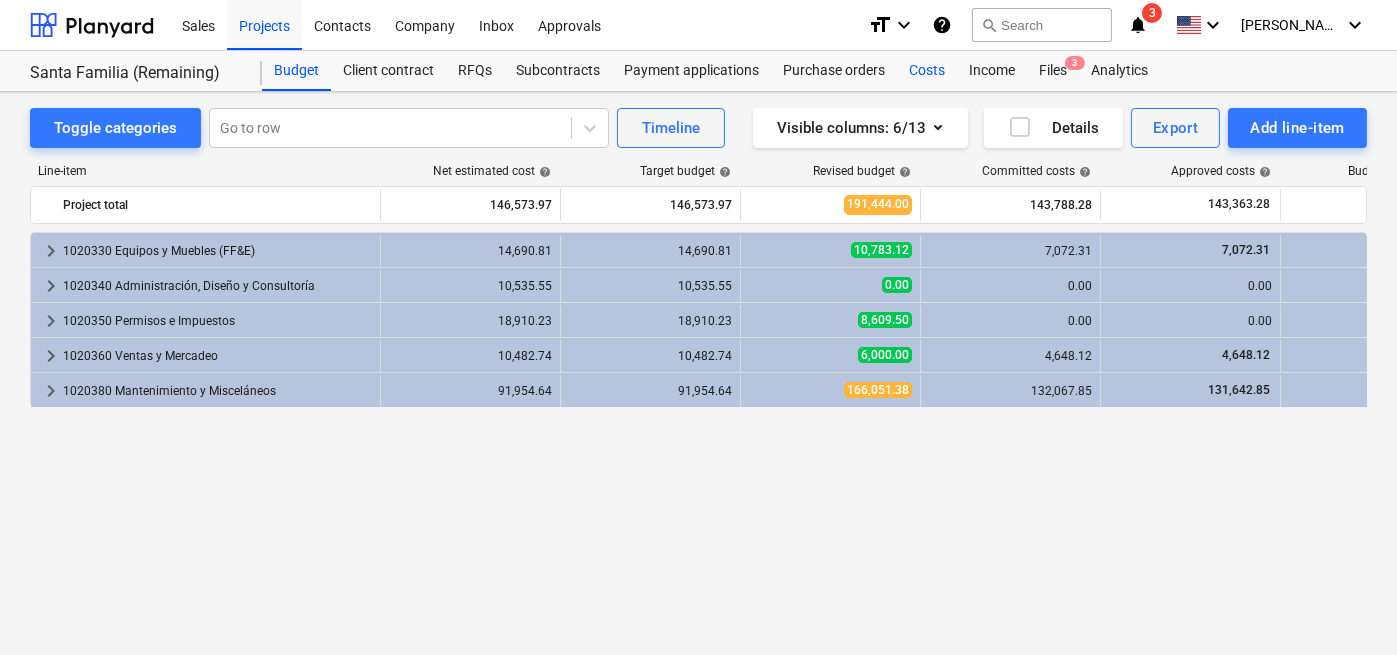 click on "Costs" at bounding box center (927, 71) 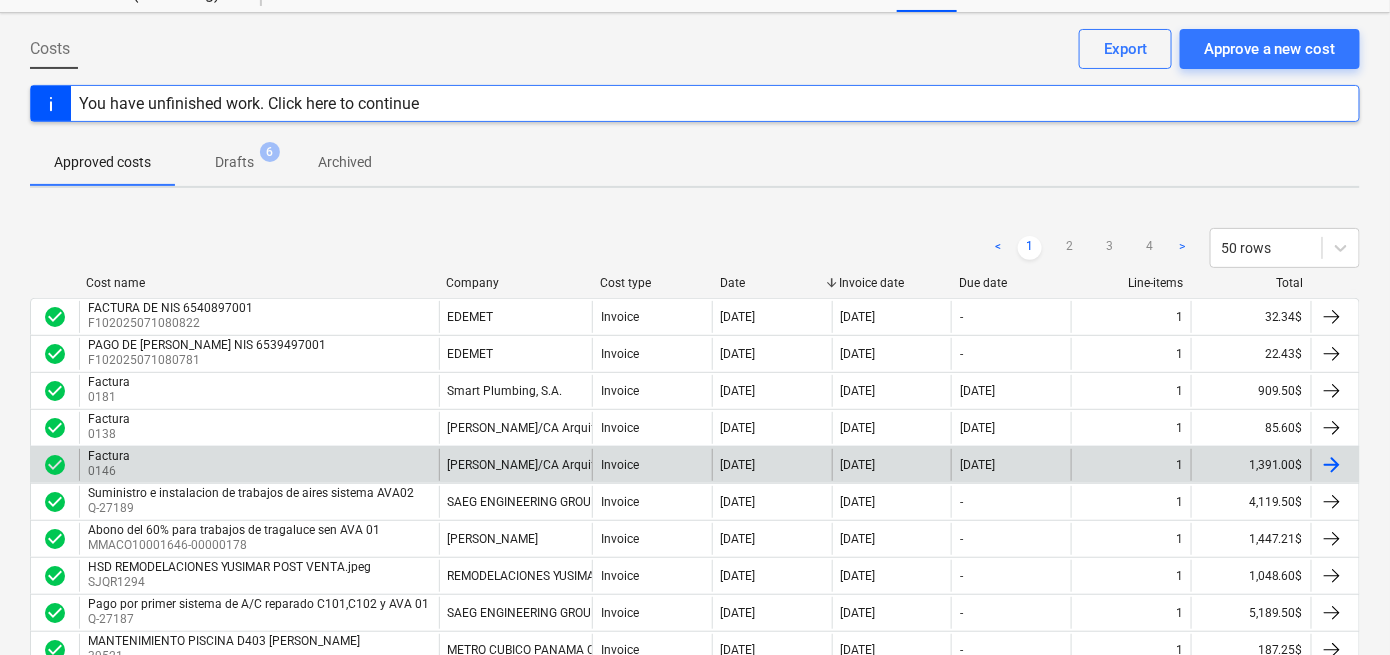 scroll, scrollTop: 80, scrollLeft: 0, axis: vertical 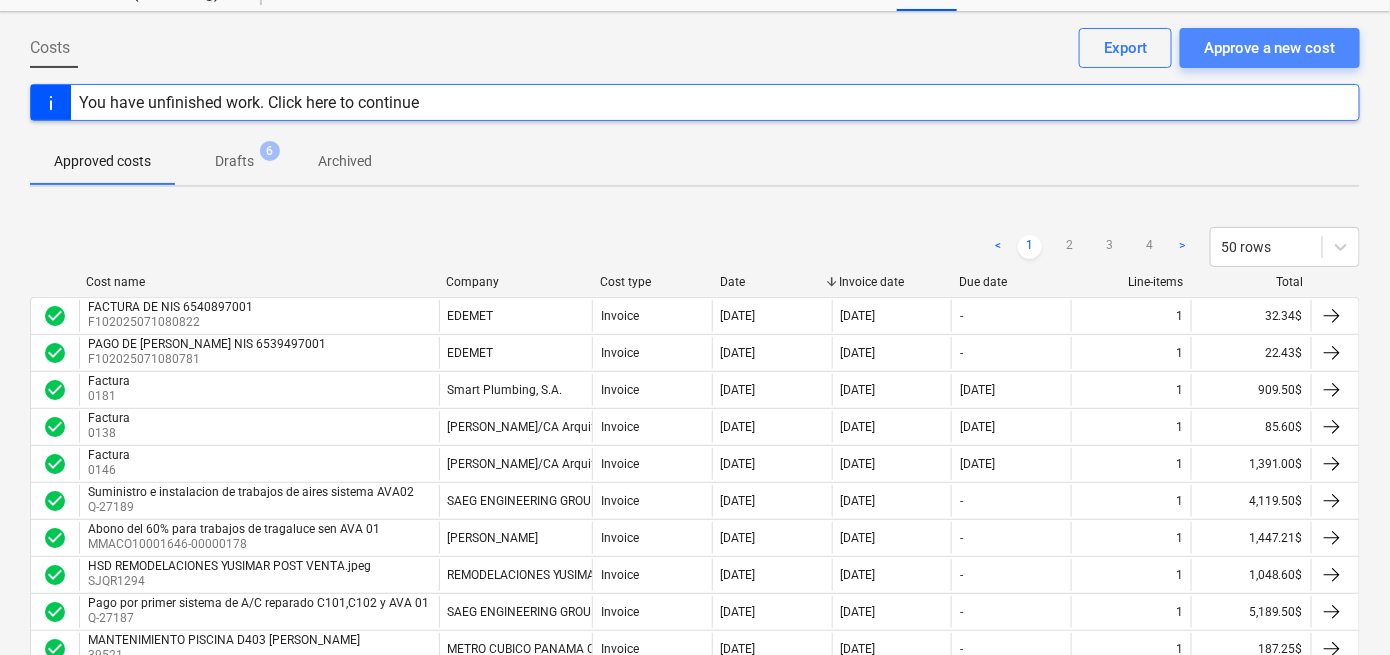 click on "Approve a new cost" at bounding box center (1270, 48) 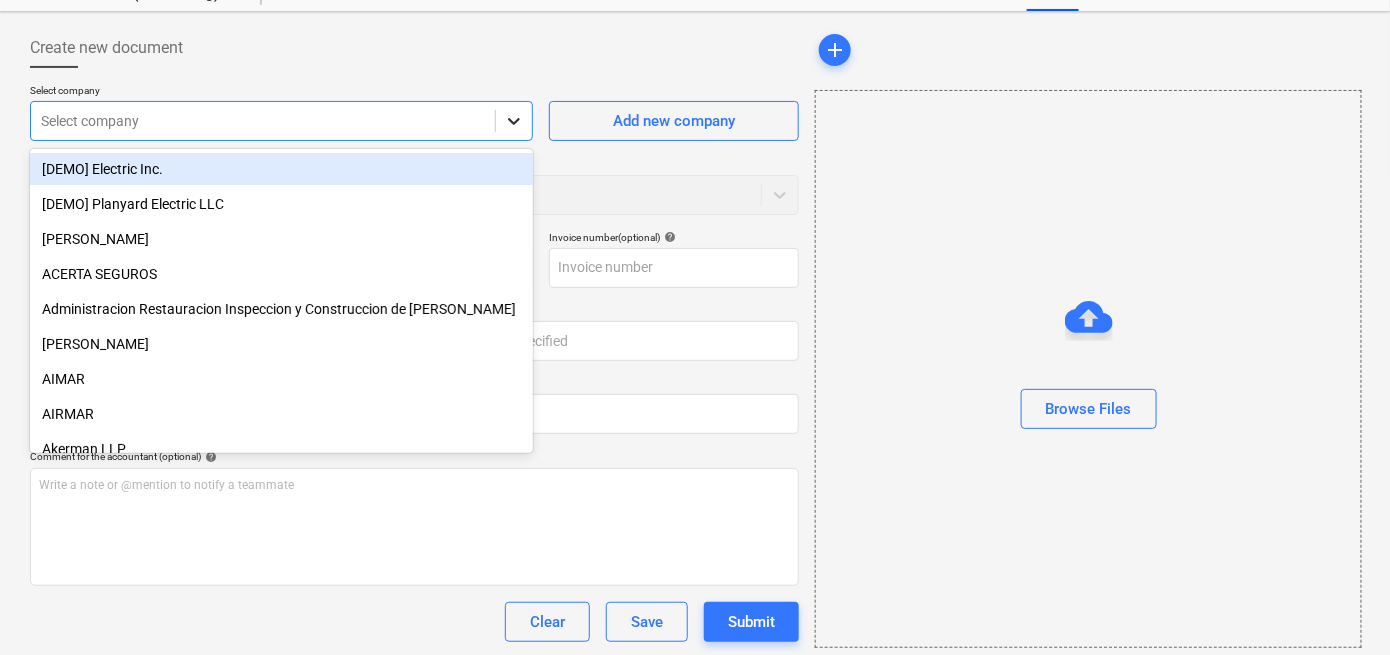 click 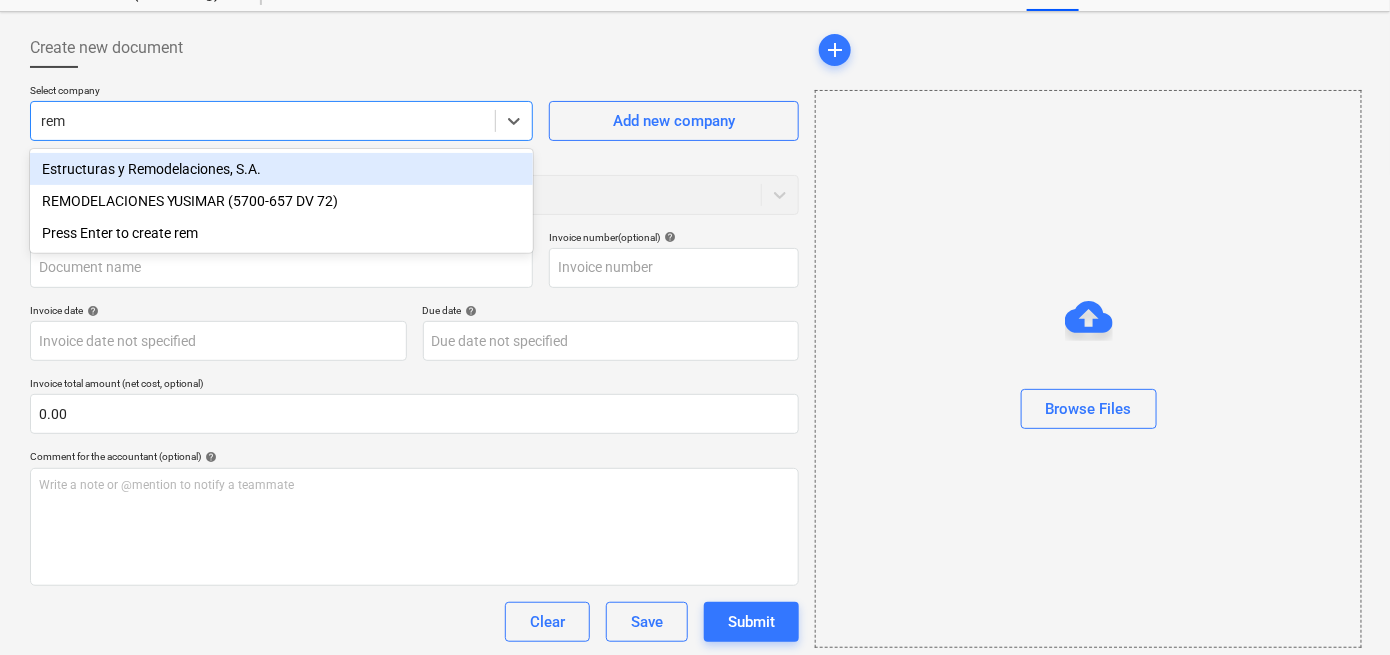 type on "remo" 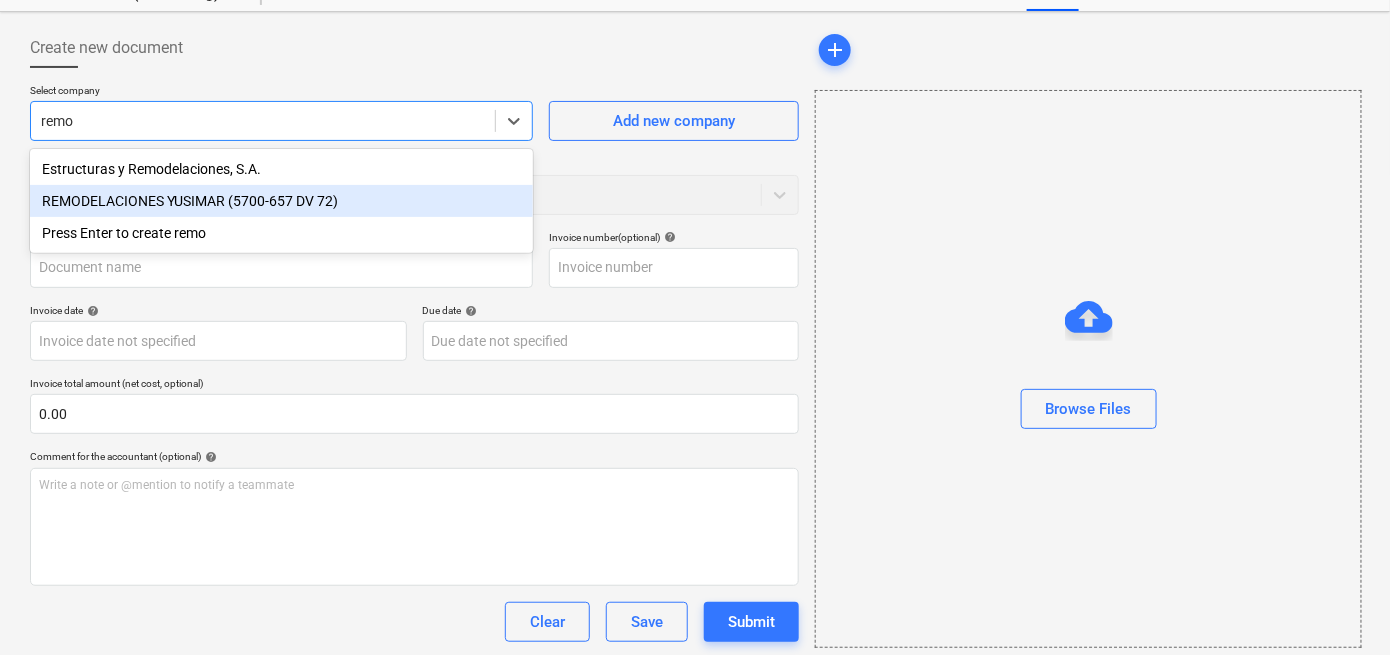 click on "REMODELACIONES YUSIMAR (5700-657 DV 72)" at bounding box center [281, 201] 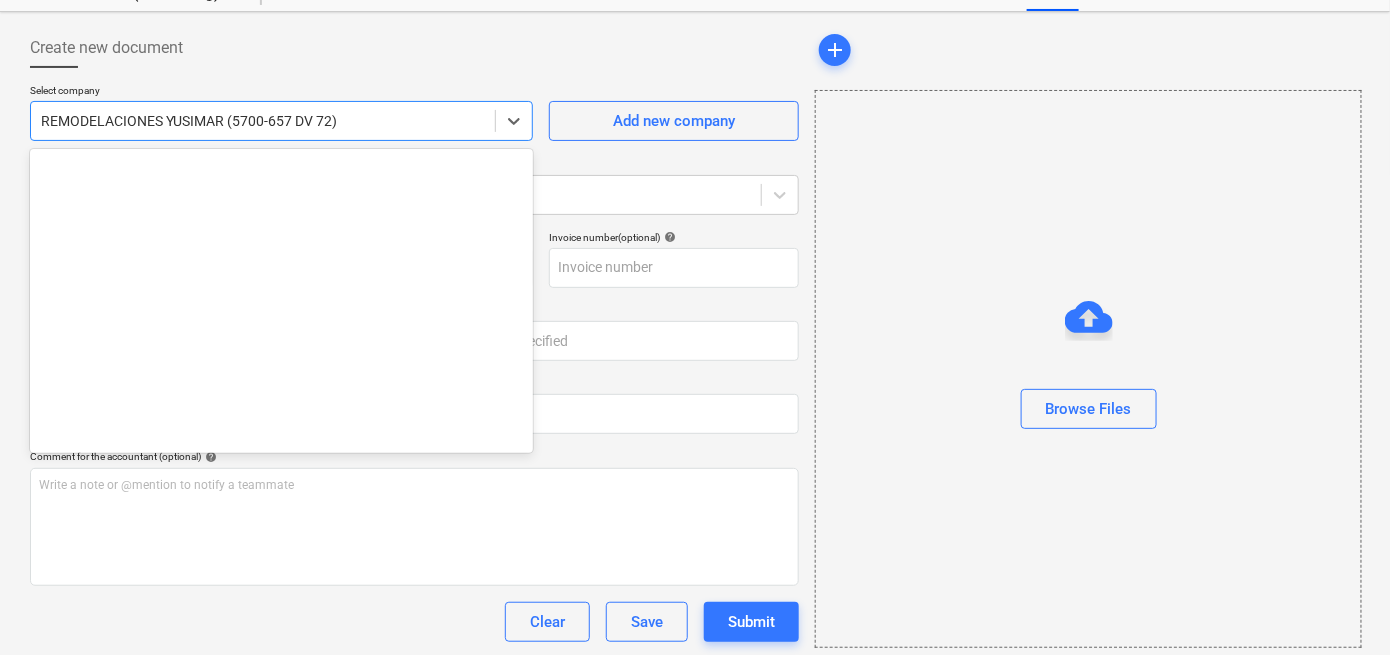 scroll, scrollTop: 4024, scrollLeft: 0, axis: vertical 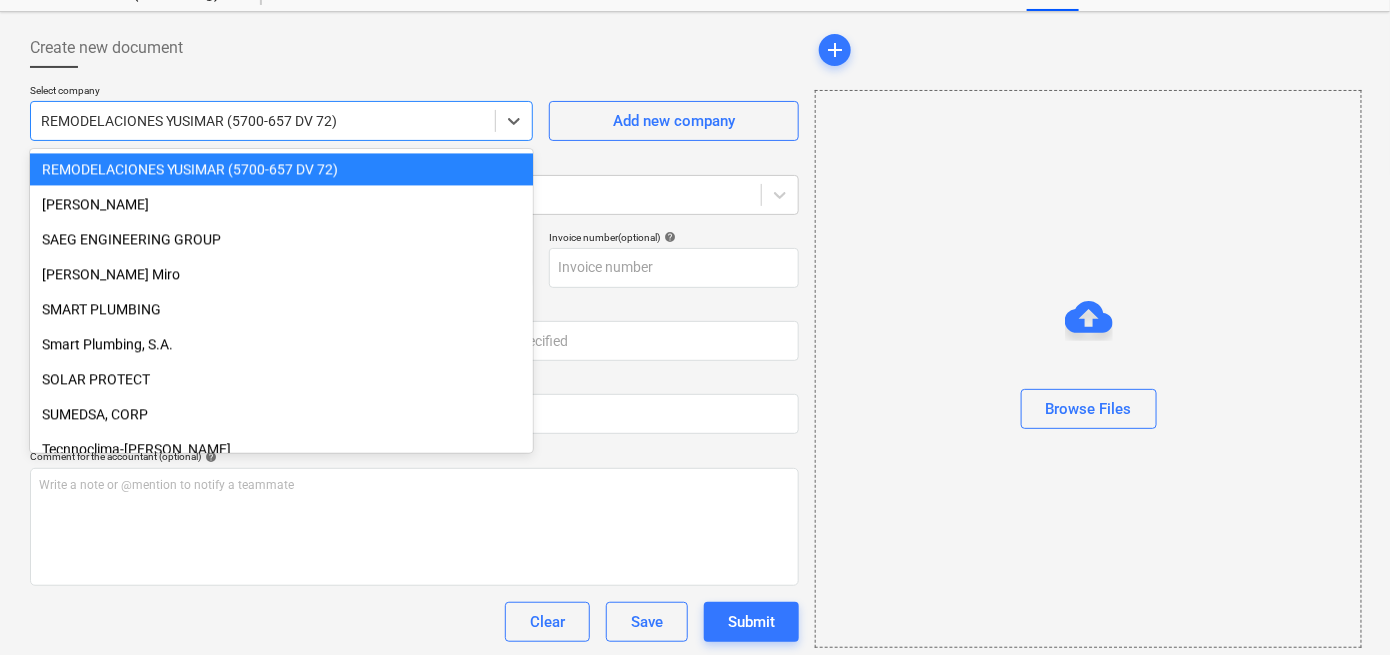 click at bounding box center [263, 121] 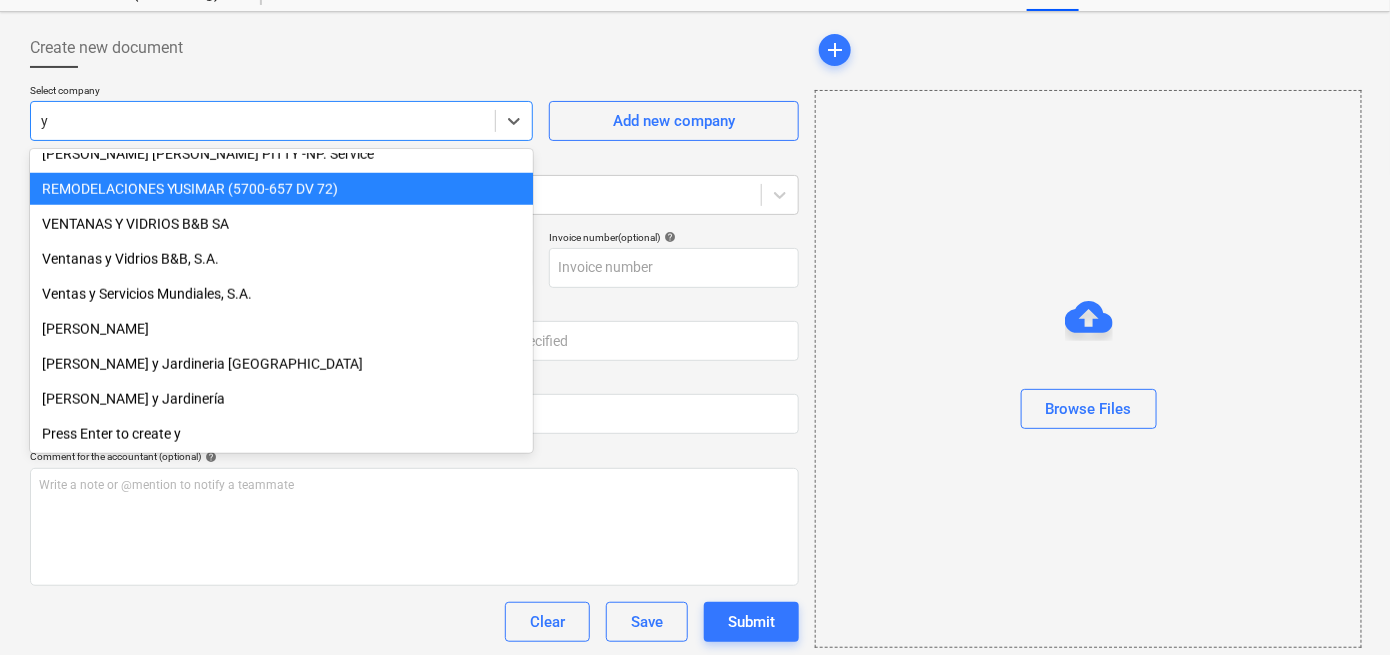 scroll, scrollTop: 714, scrollLeft: 0, axis: vertical 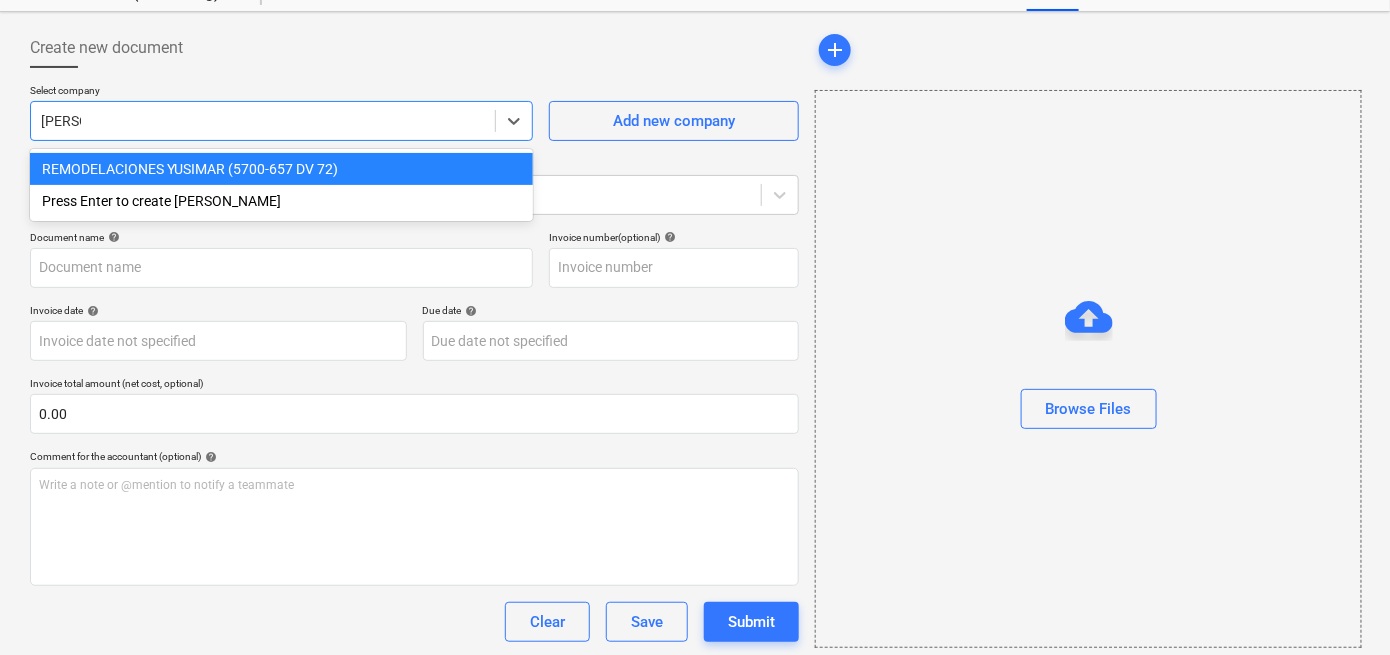 type on "yusima" 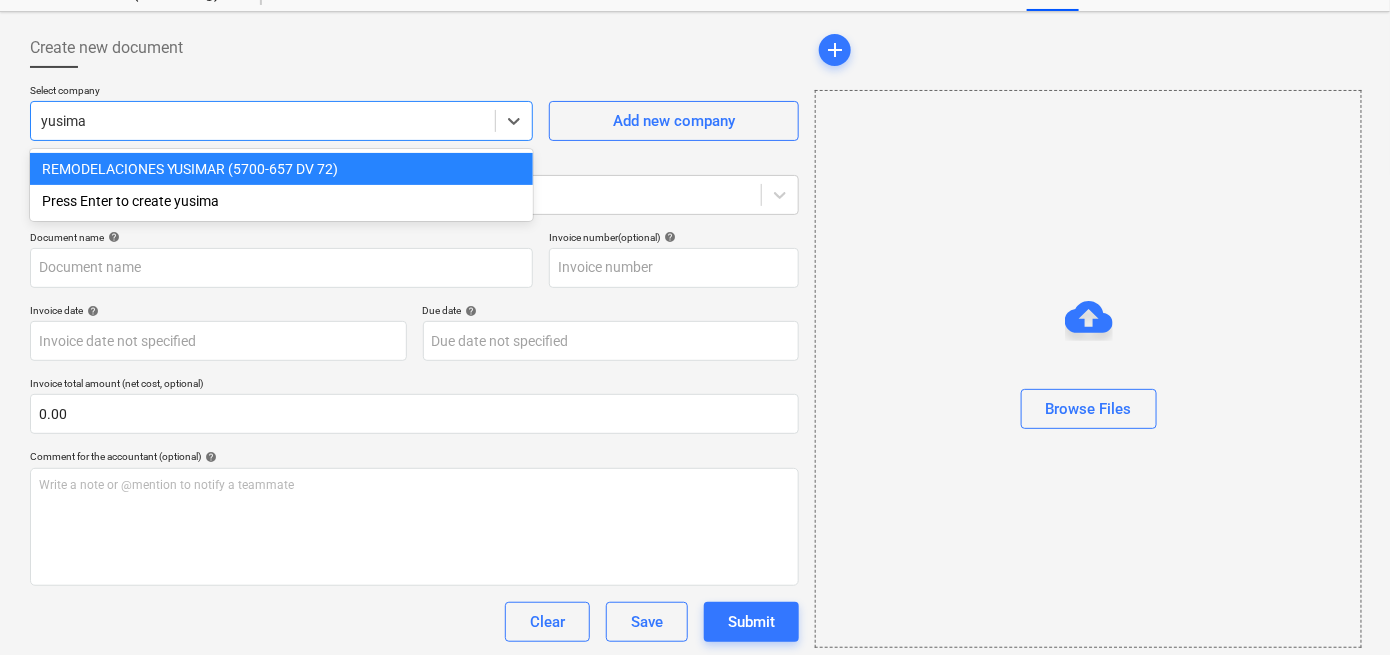 click on "REMODELACIONES YUSIMAR (5700-657 DV 72)" at bounding box center [281, 169] 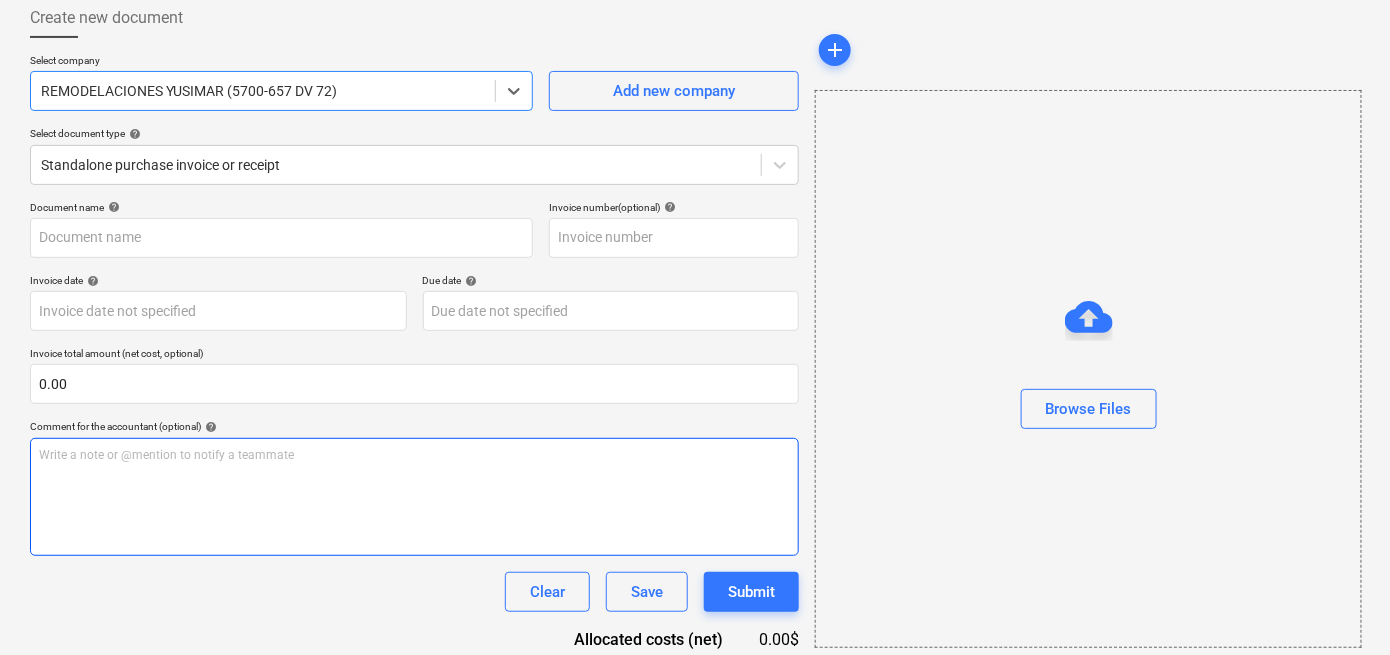 scroll, scrollTop: 105, scrollLeft: 0, axis: vertical 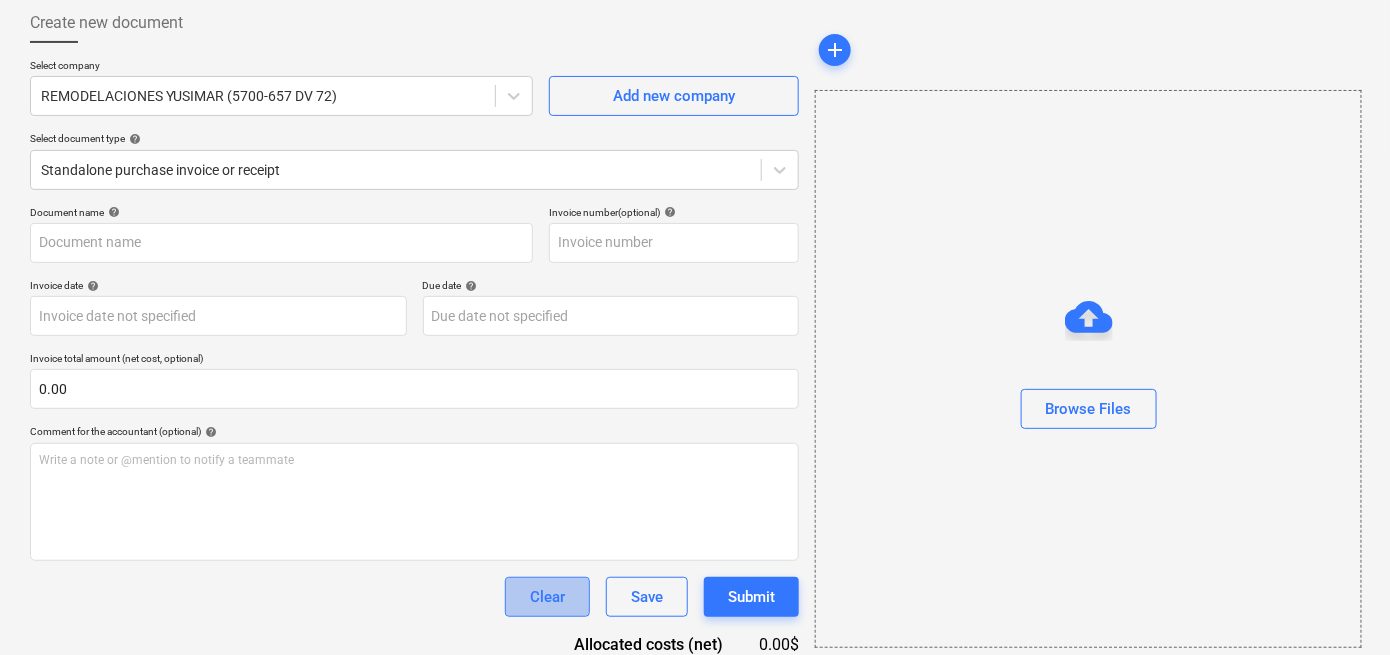 click on "Clear" at bounding box center [547, 597] 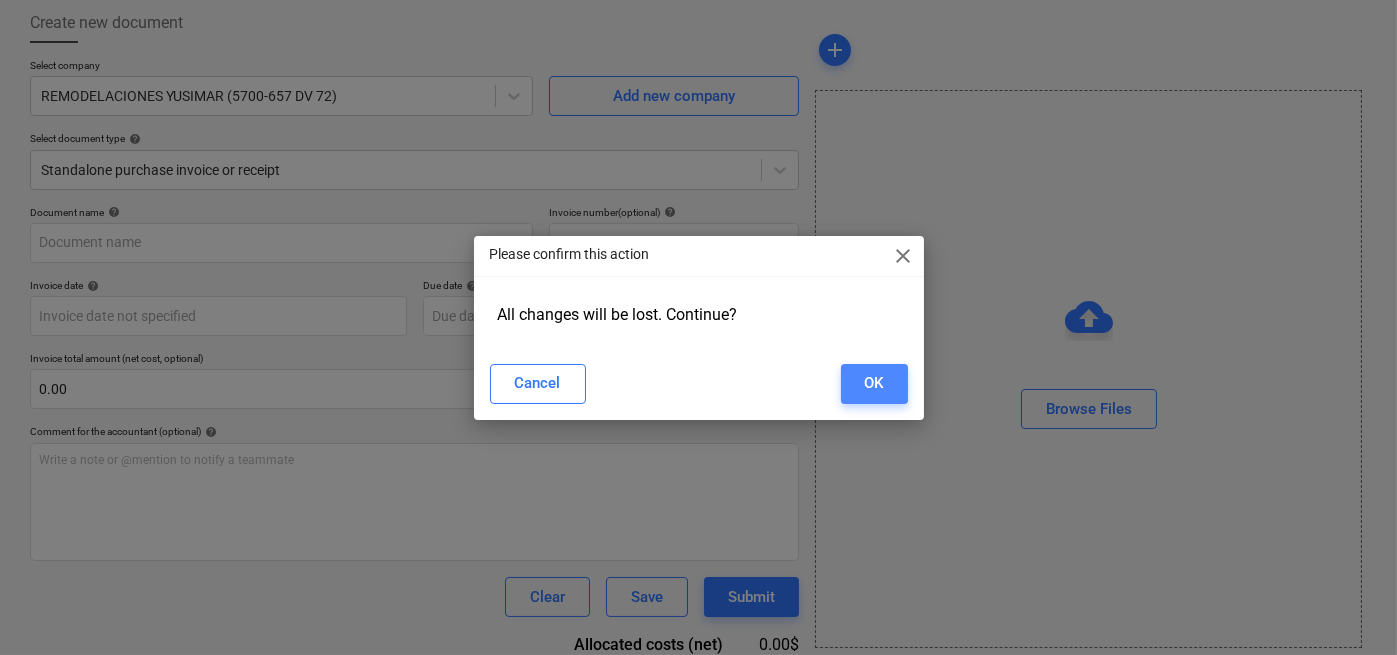 click on "OK" at bounding box center (874, 384) 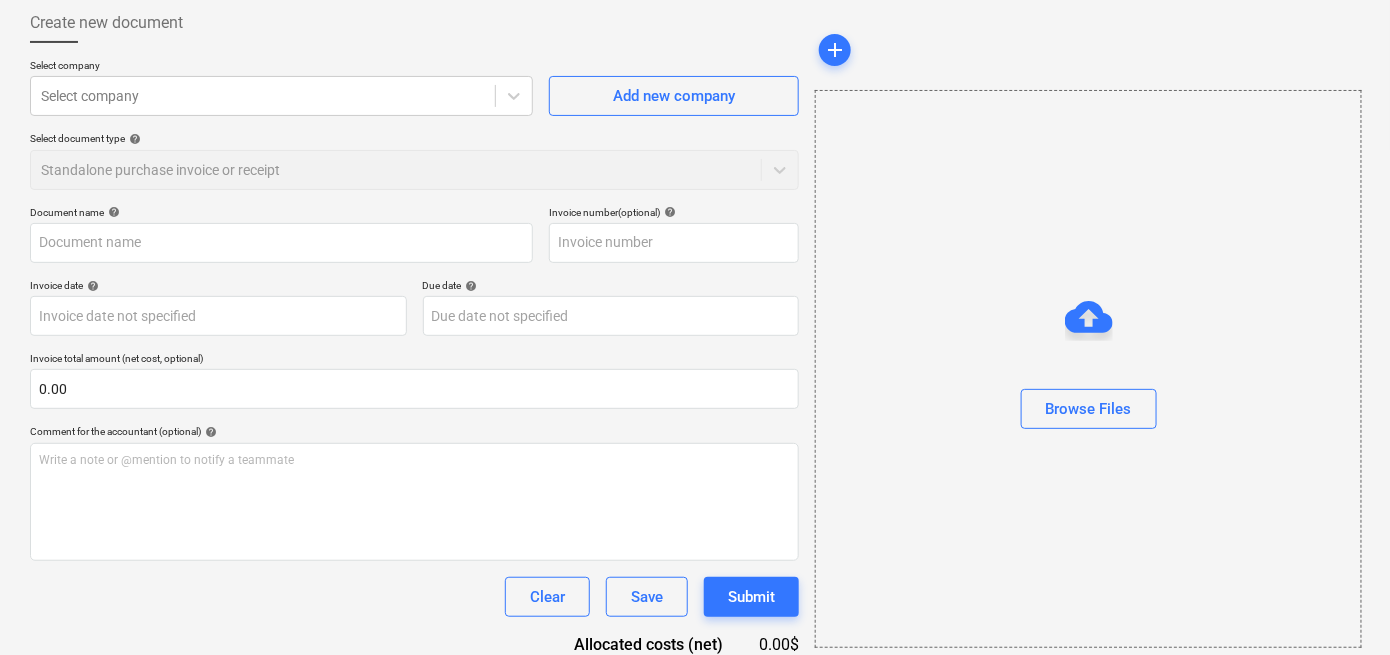 scroll, scrollTop: 0, scrollLeft: 0, axis: both 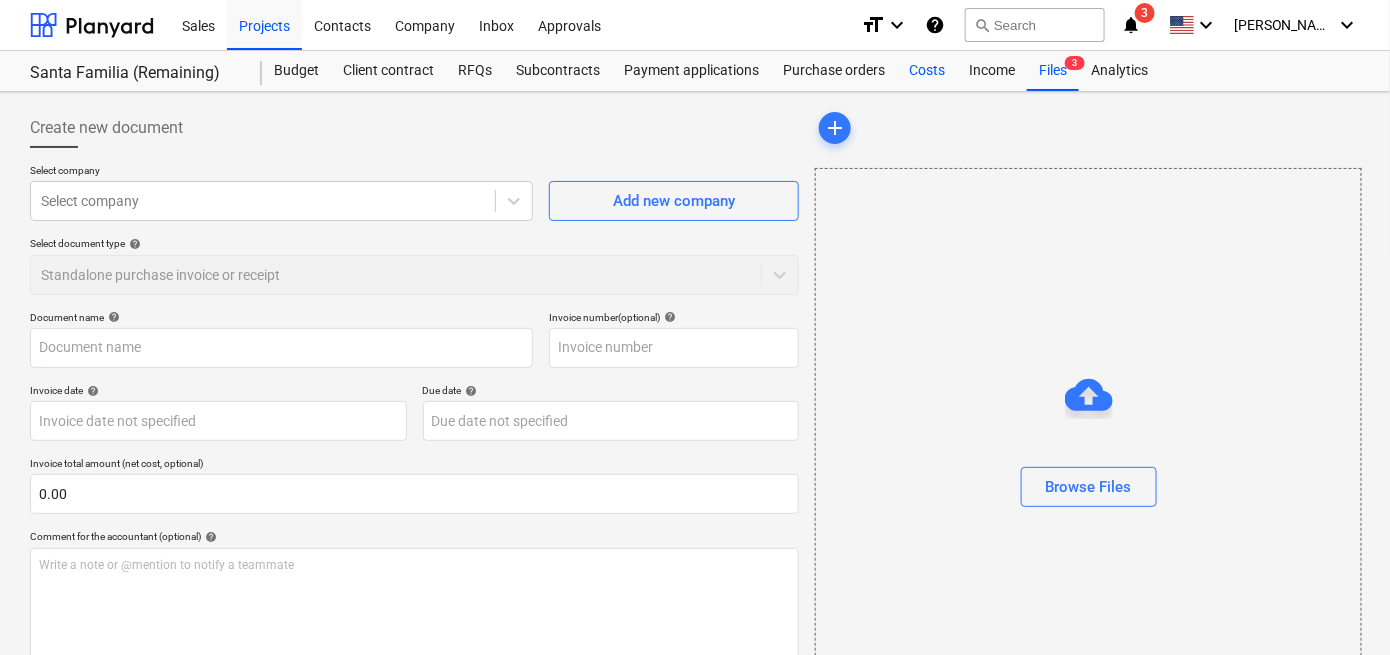click on "Costs" at bounding box center [927, 71] 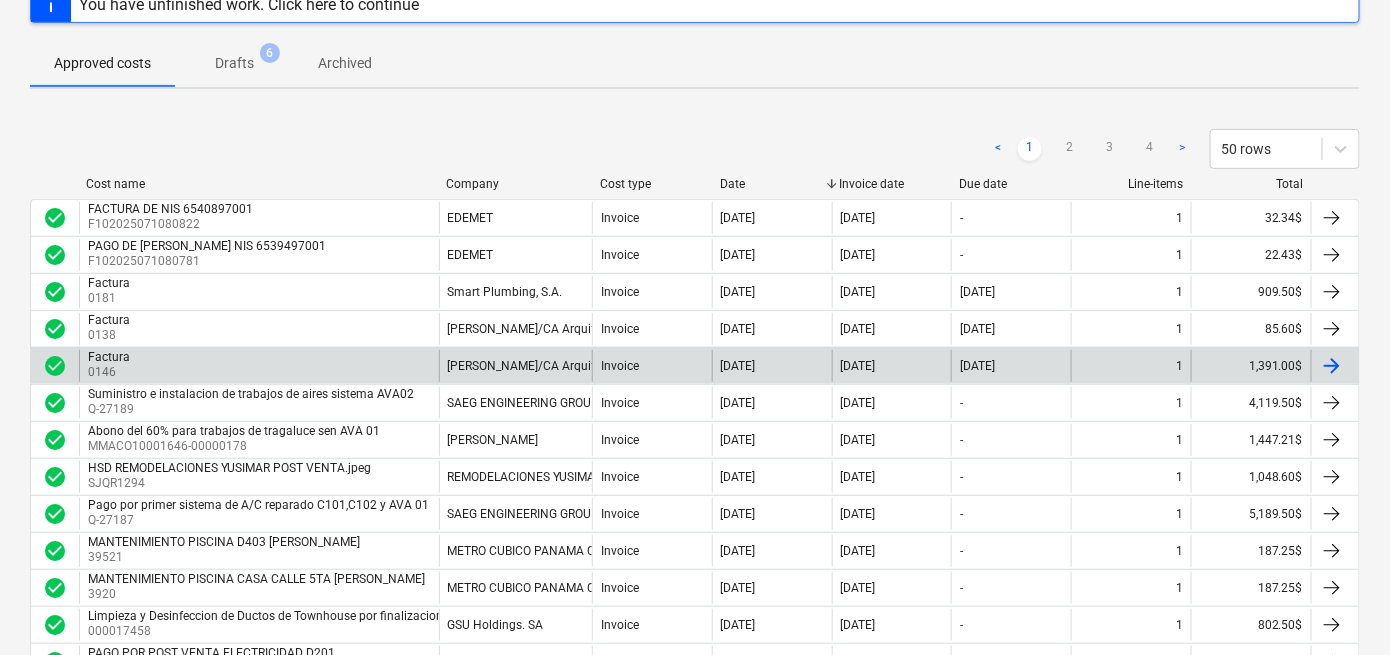 scroll, scrollTop: 180, scrollLeft: 0, axis: vertical 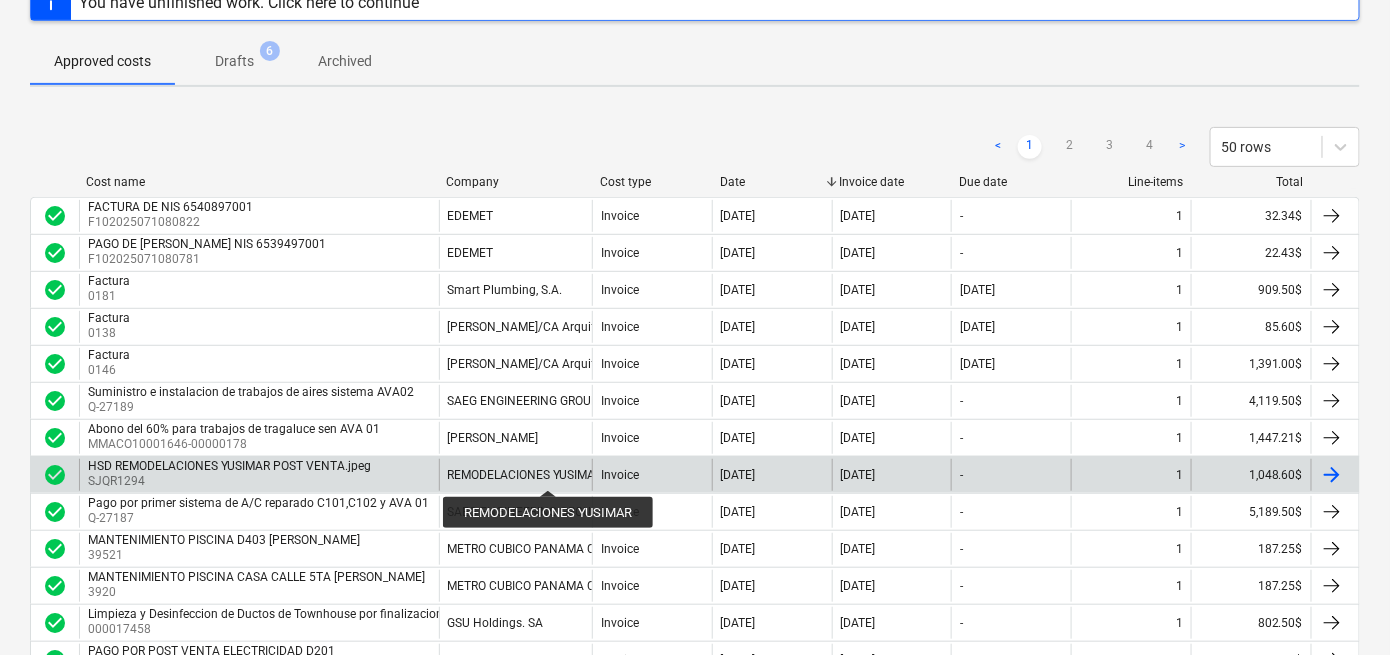 click on "REMODELACIONES YUSIMAR" at bounding box center [525, 475] 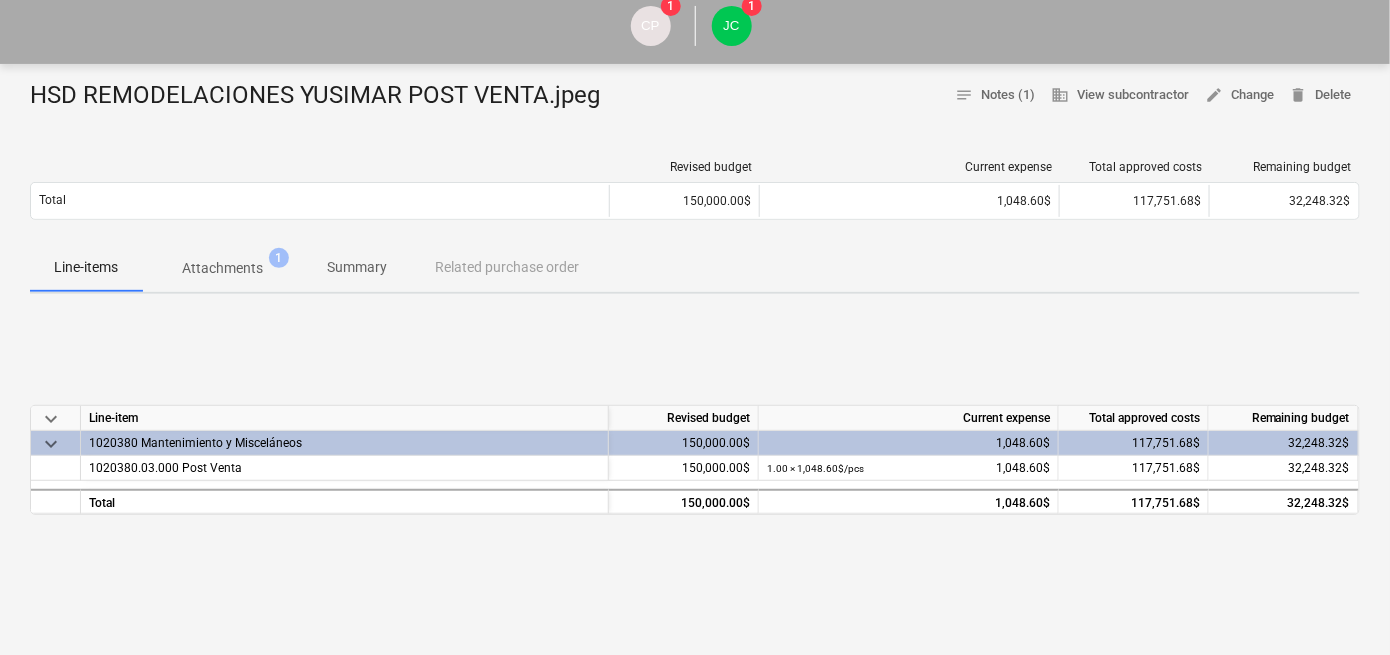 scroll, scrollTop: 133, scrollLeft: 0, axis: vertical 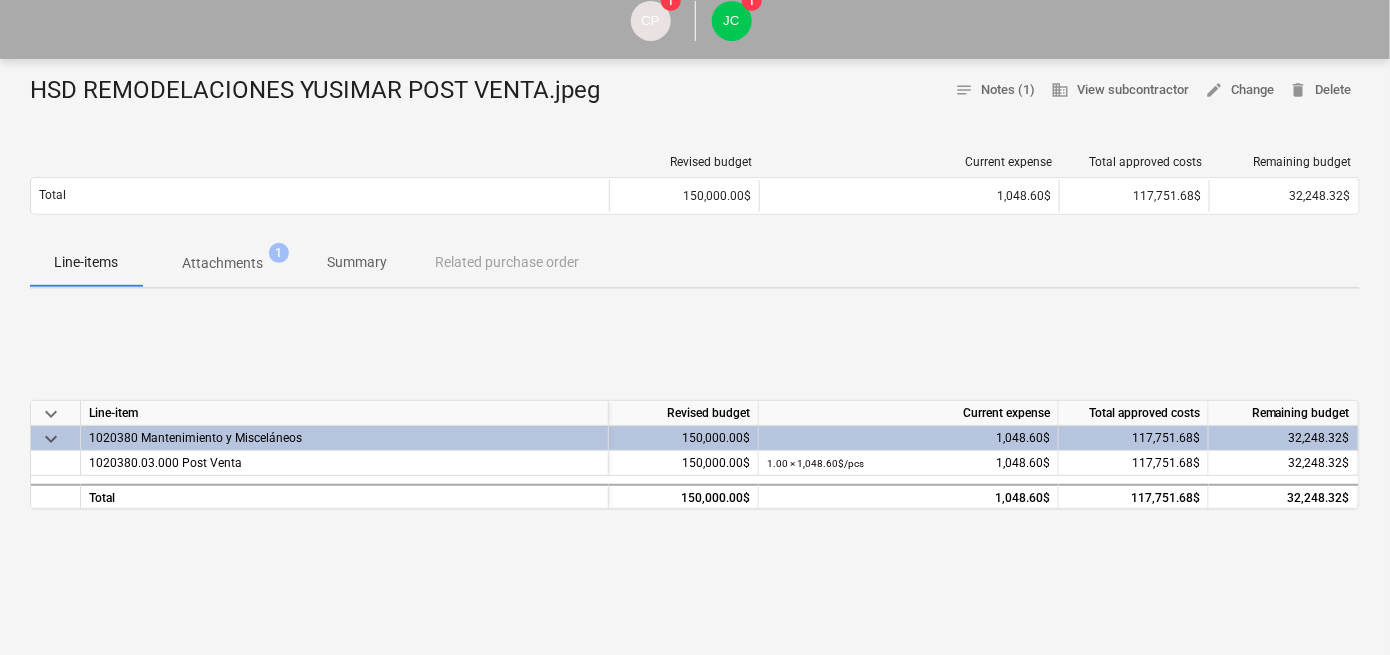 click on "Summary" at bounding box center [357, 262] 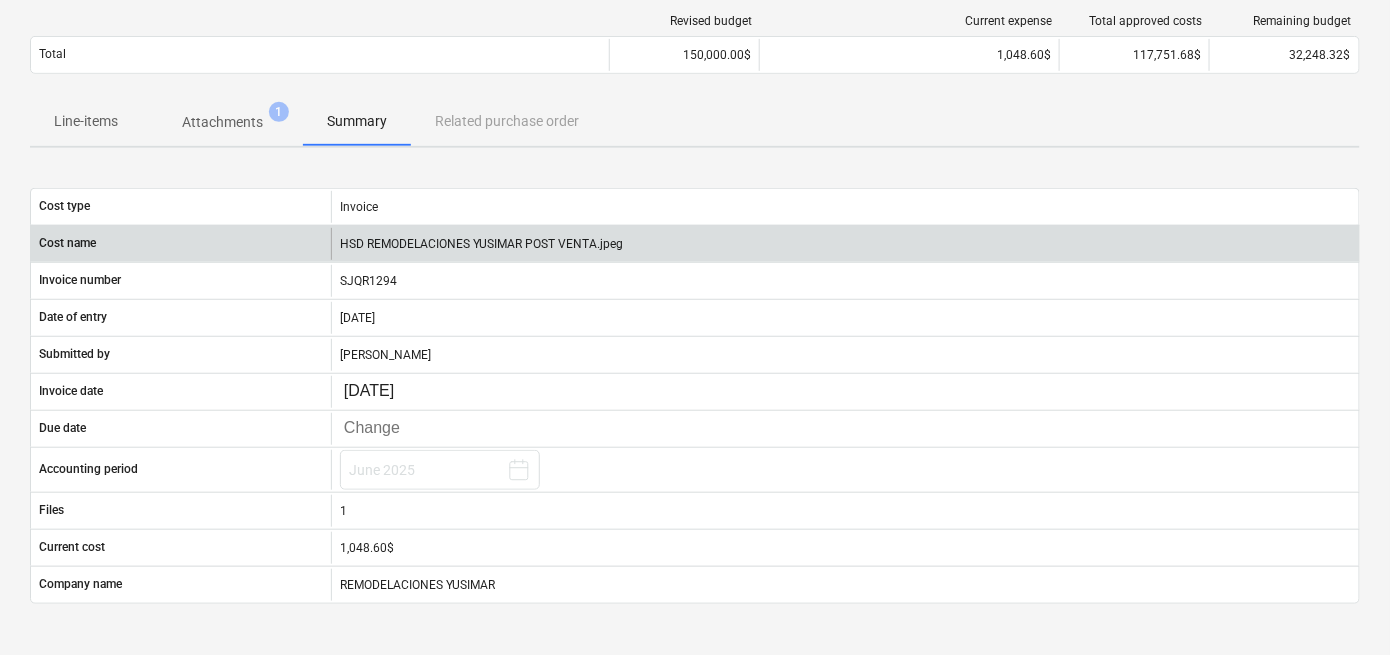 scroll, scrollTop: 0, scrollLeft: 0, axis: both 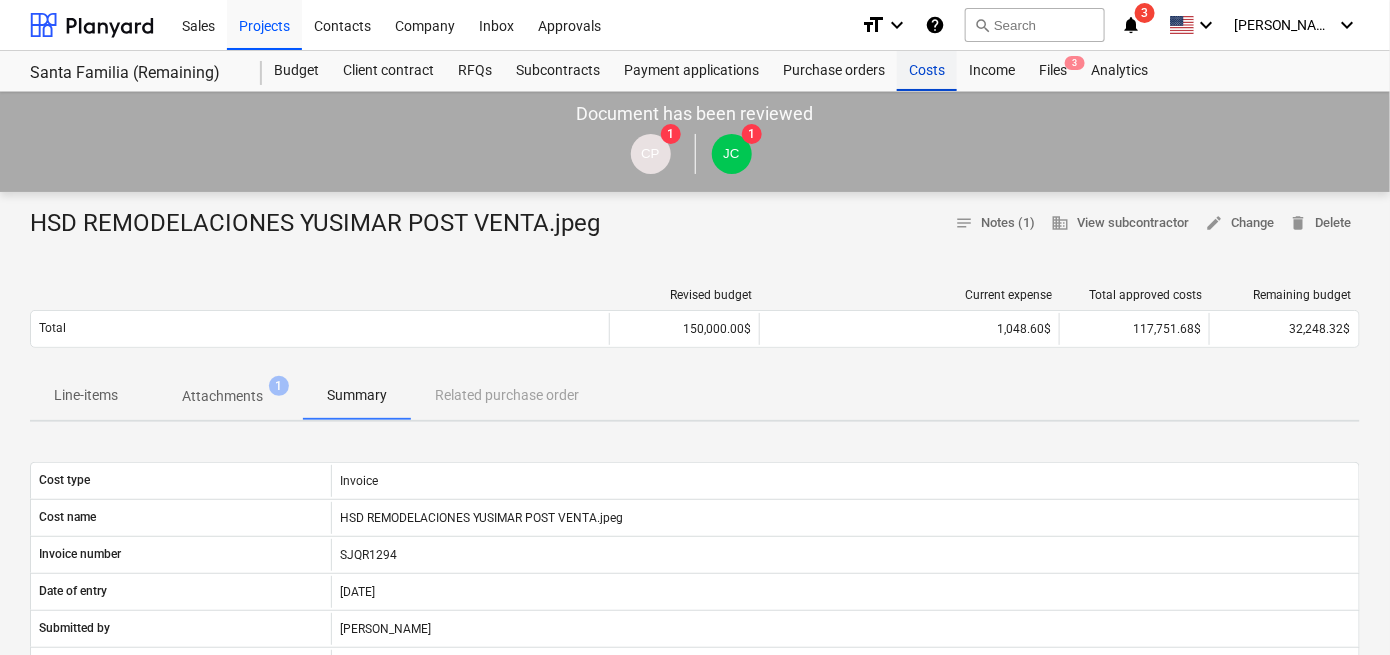 click on "Costs" at bounding box center [927, 71] 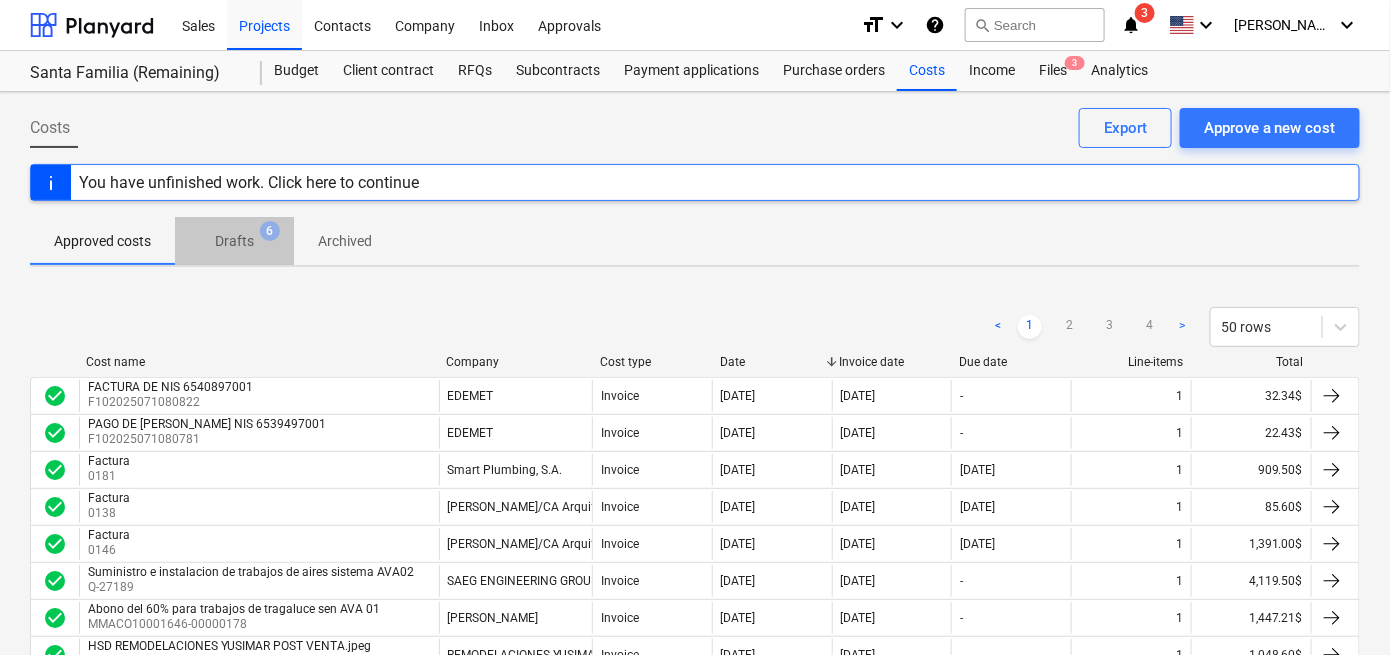 click on "Drafts" at bounding box center [234, 241] 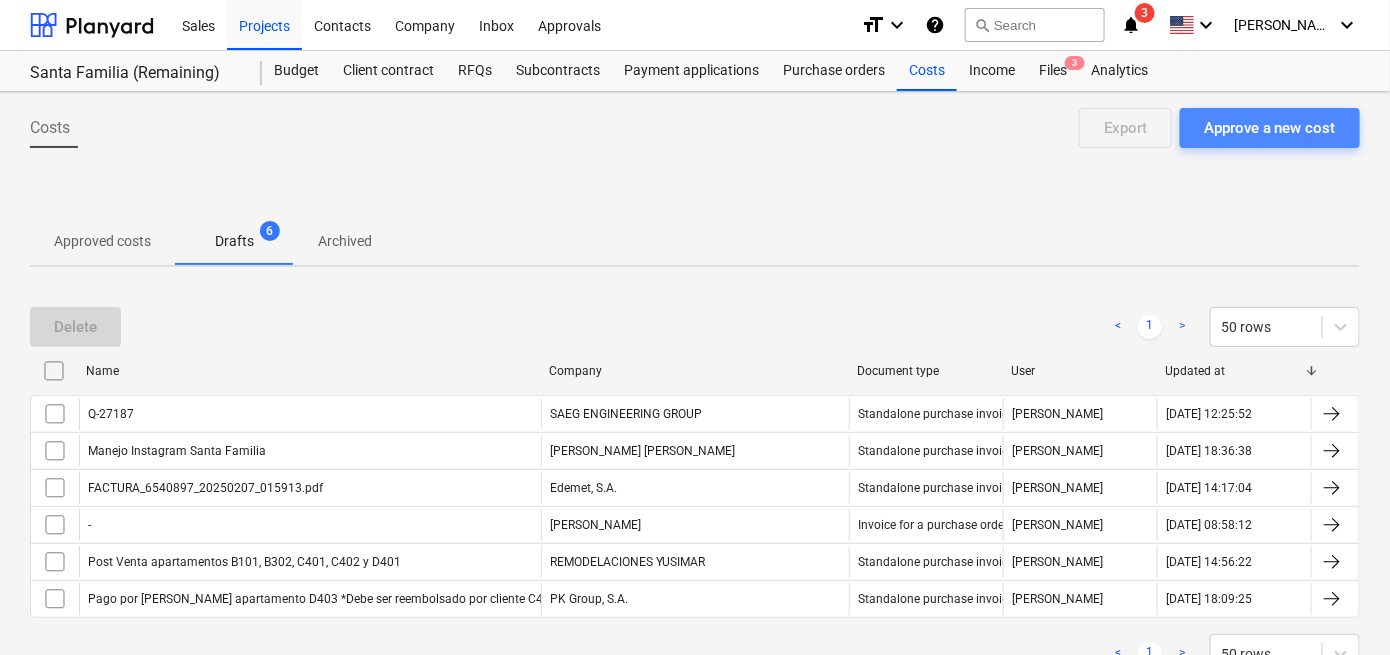click on "Approve a new cost" at bounding box center (1270, 128) 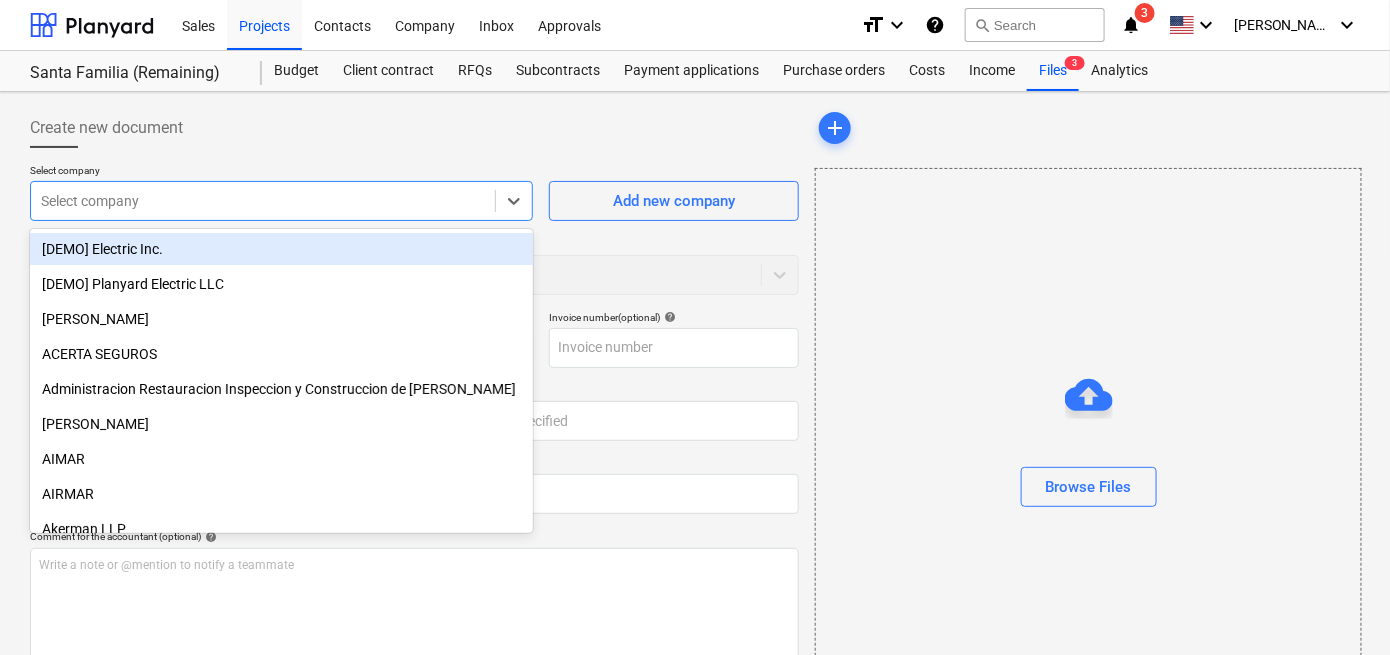 click at bounding box center [263, 201] 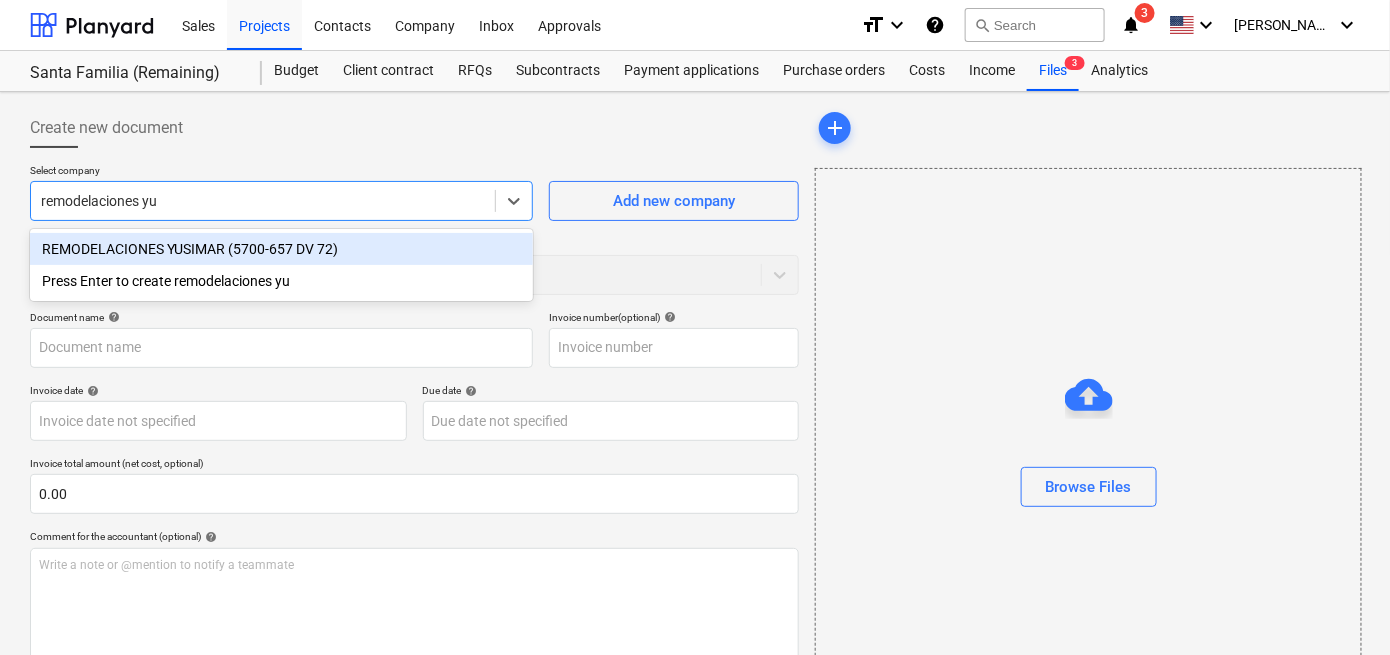 type on "remodelaciones yus" 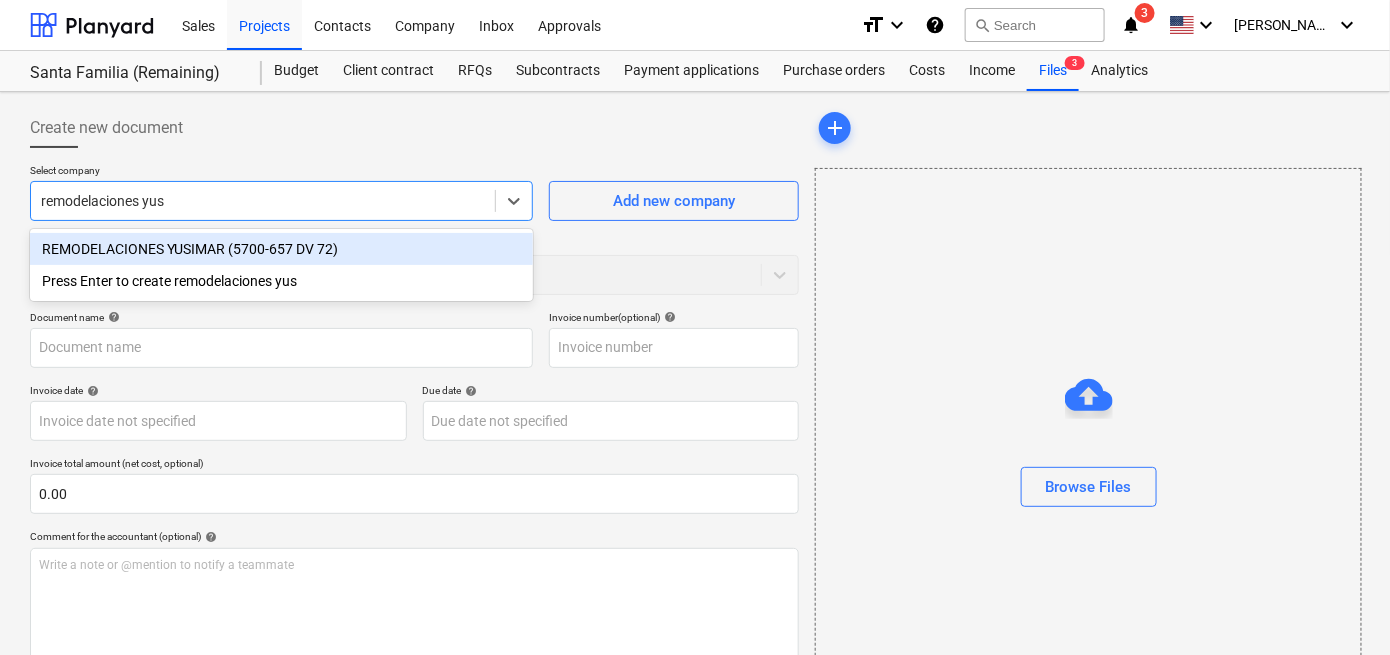 click on "REMODELACIONES YUSIMAR (5700-657 DV 72)" at bounding box center [281, 249] 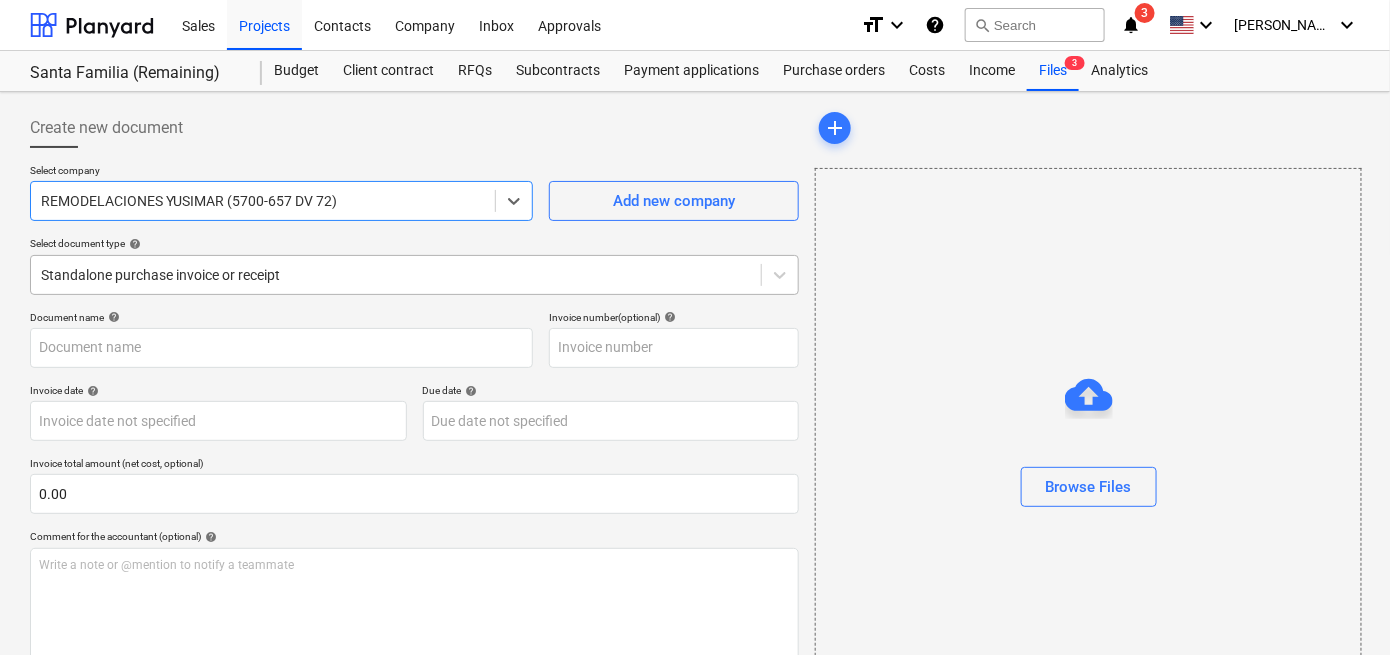 click at bounding box center [396, 275] 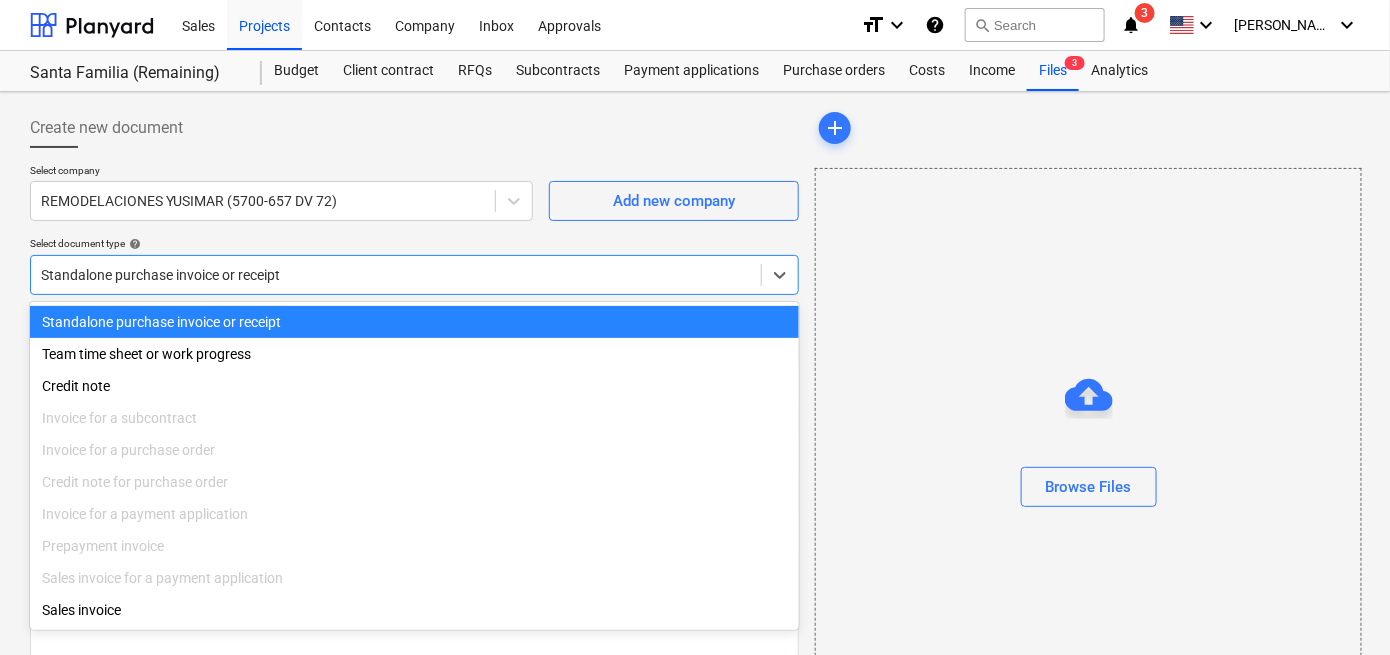 click on "Standalone purchase invoice or receipt" at bounding box center (414, 322) 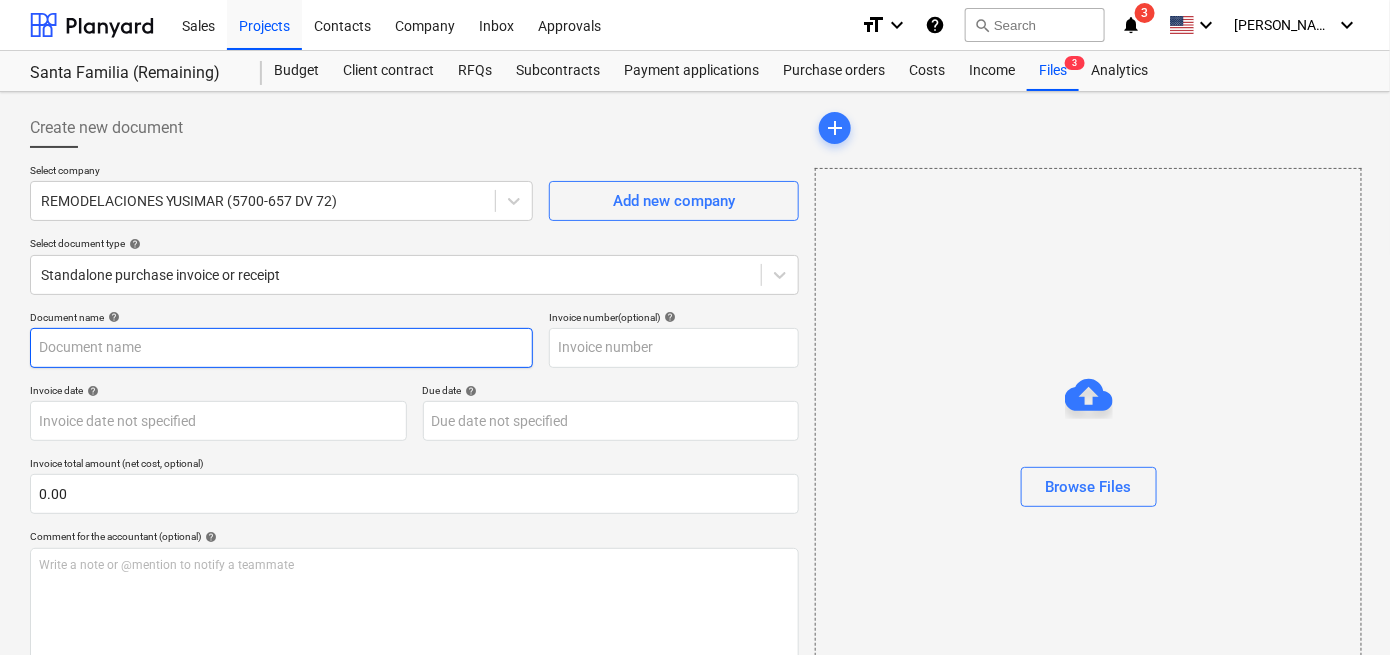 click at bounding box center (281, 348) 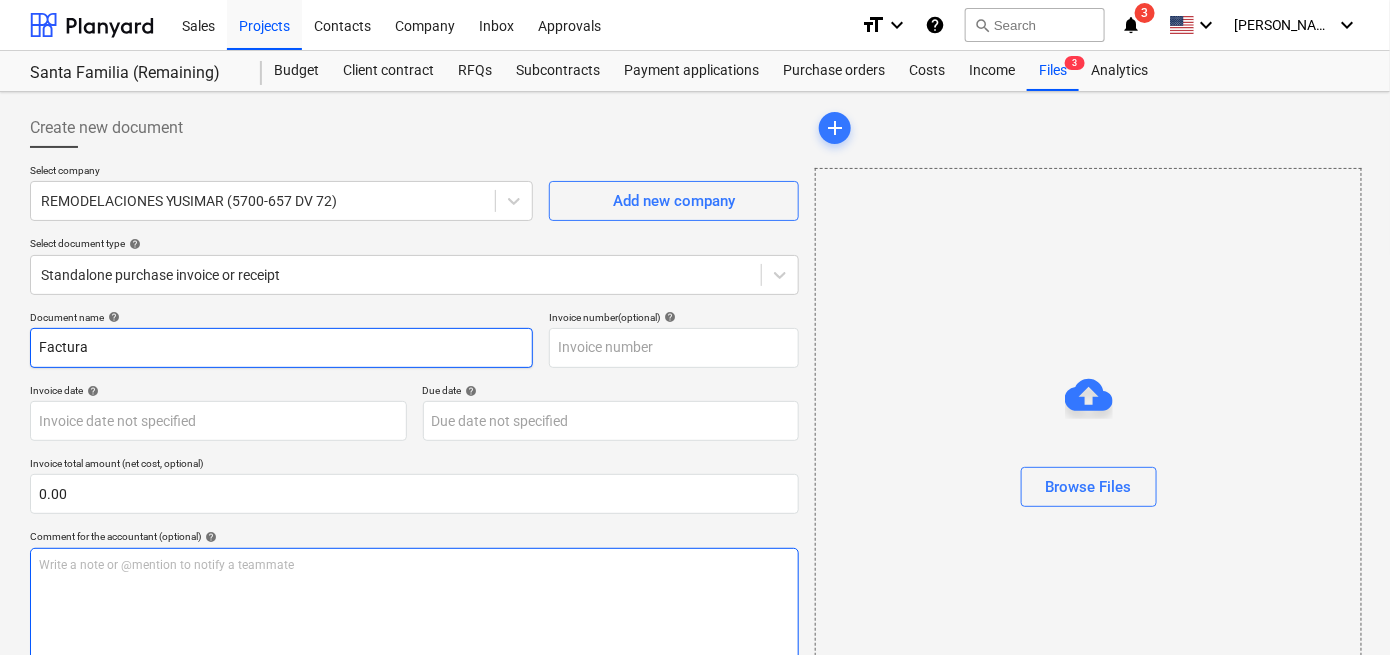 type on "Factura" 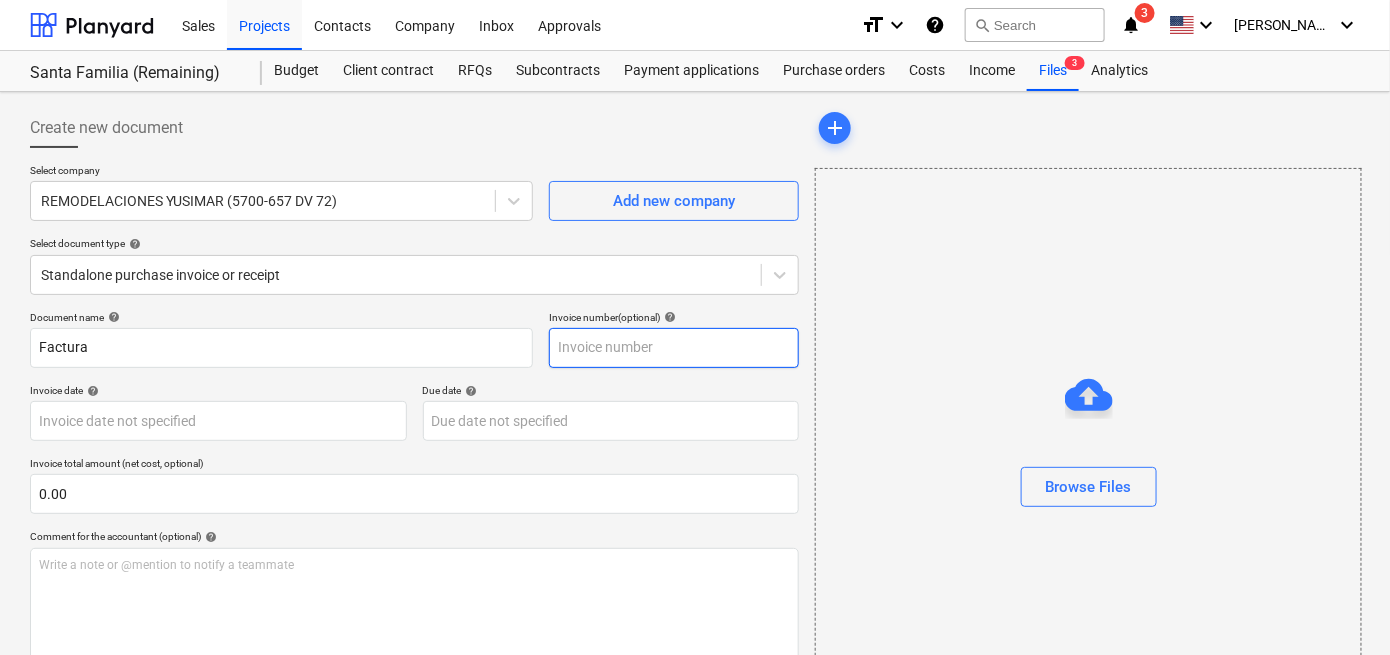 click at bounding box center [674, 348] 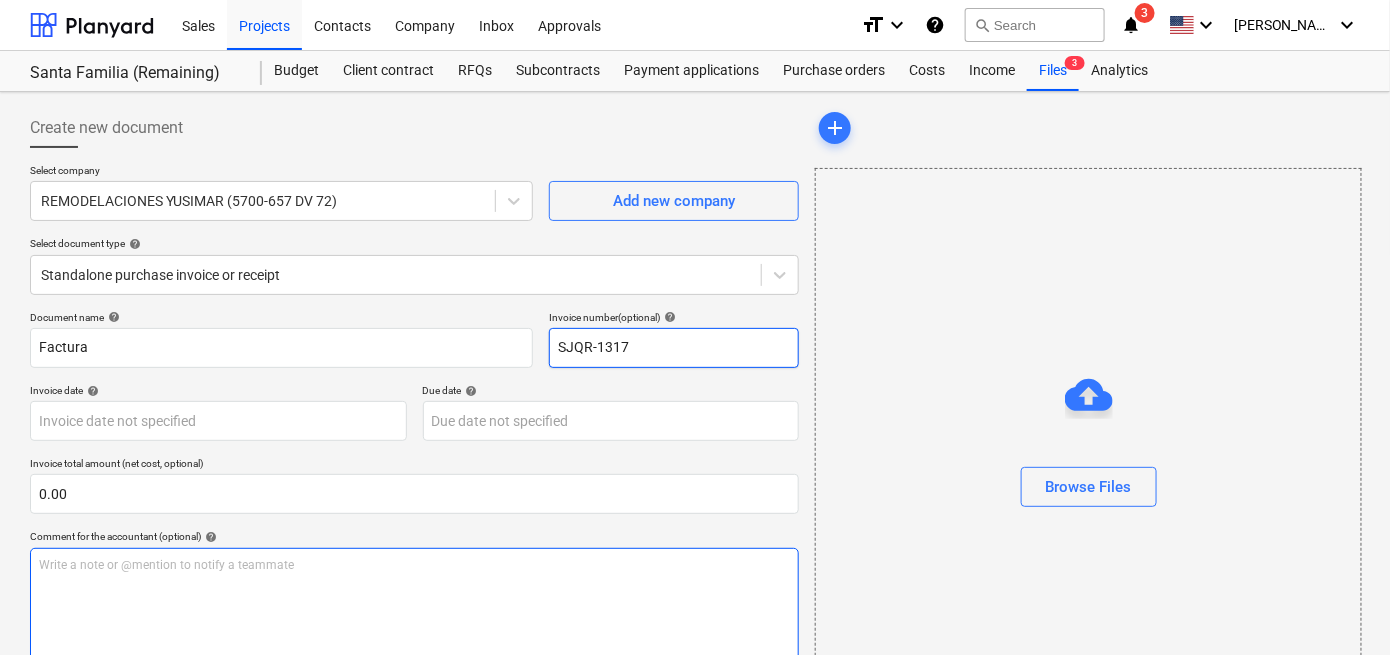 type on "SJQR-1317" 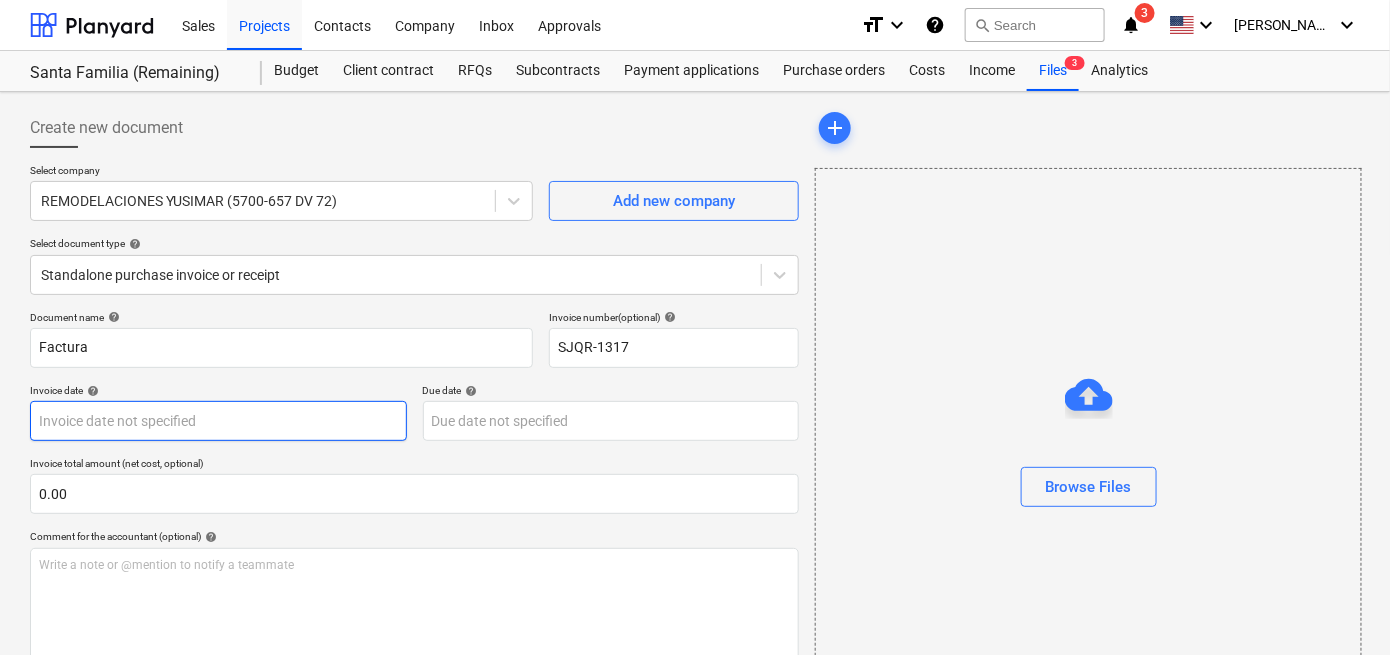 click on "Sales Projects Contacts Company Inbox Approvals format_size keyboard_arrow_down help search Search notifications 3 keyboard_arrow_down [PERSON_NAME] keyboard_arrow_down Santa Familia (Remaining) Budget Client contract RFQs Subcontracts Payment applications Purchase orders Costs Income Files 3 Analytics Create new document Select company REMODELACIONES YUSIMAR (5700-657 DV 72)  Add new company Select document type help Standalone purchase invoice or receipt Document name help Factura Invoice number  (optional) help SJQR-1317 Invoice date help Press the down arrow key to interact with the calendar and
select a date. Press the question mark key to get the keyboard shortcuts for changing dates. Due date help Press the down arrow key to interact with the calendar and
select a date. Press the question mark key to get the keyboard shortcuts for changing dates. Invoice total amount (net cost, optional) 0.00 Comment for the accountant (optional) help Write a note or @mention to notify a teammate ﻿ Clear Save" at bounding box center [695, 327] 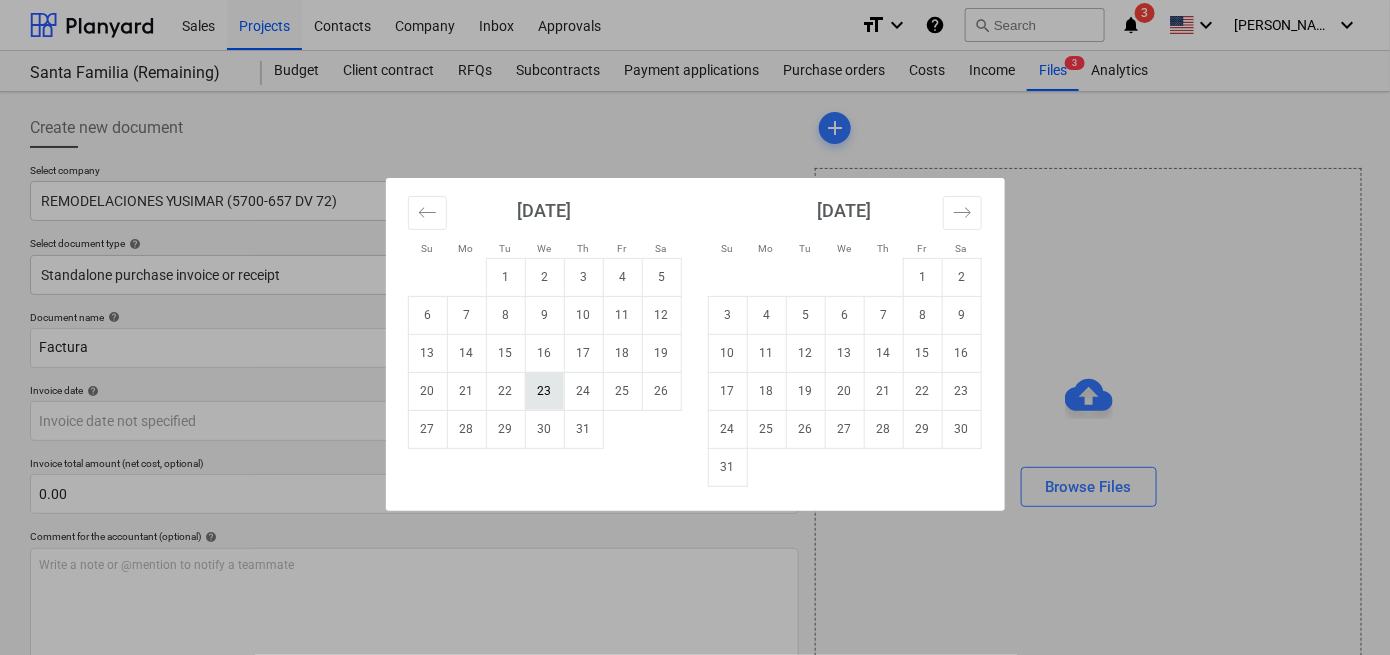 click on "23" at bounding box center [544, 391] 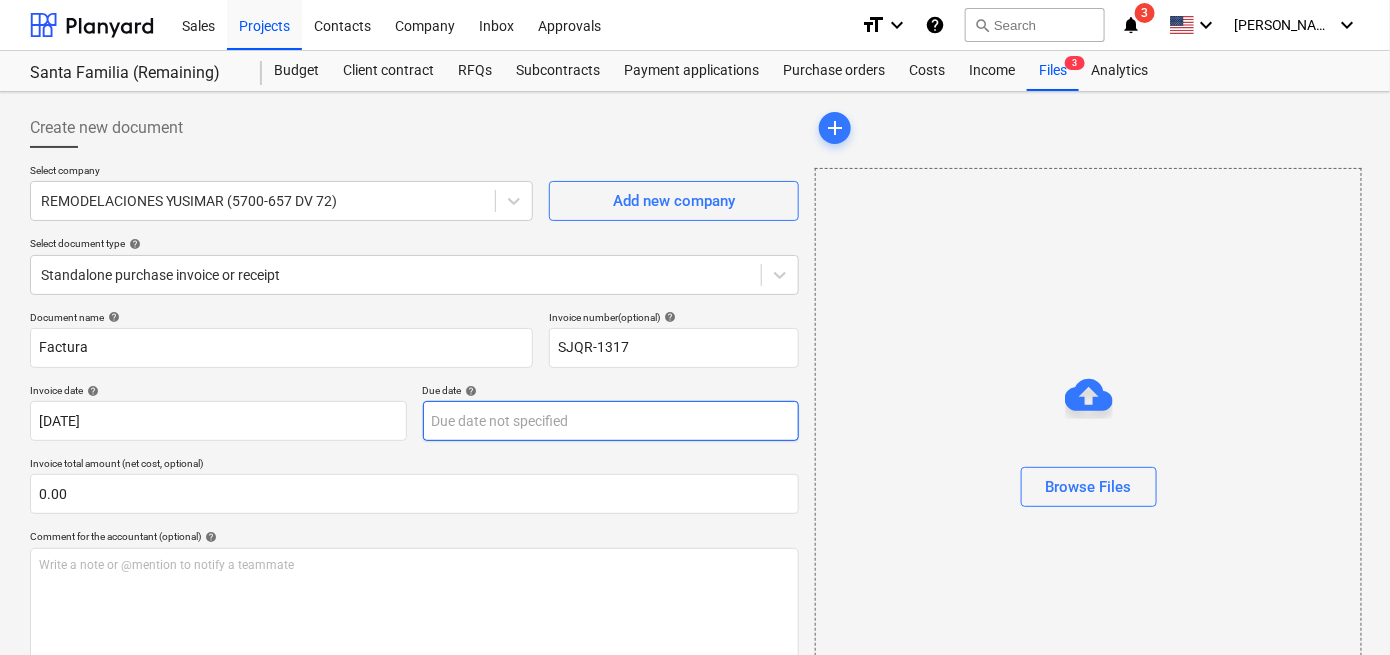 click on "Sales Projects Contacts Company Inbox Approvals format_size keyboard_arrow_down help search Search notifications 3 keyboard_arrow_down [PERSON_NAME] keyboard_arrow_down Santa Familia (Remaining) Budget Client contract RFQs Subcontracts Payment applications Purchase orders Costs Income Files 3 Analytics Create new document Select company REMODELACIONES YUSIMAR (5700-657 DV 72)  Add new company Select document type help Standalone purchase invoice or receipt Document name help Factura Invoice number  (optional) help SJQR-1317 Invoice date help [DATE] 23.07.2025 Press the down arrow key to interact with the calendar and
select a date. Press the question mark key to get the keyboard shortcuts for changing dates. Due date help Press the down arrow key to interact with the calendar and
select a date. Press the question mark key to get the keyboard shortcuts for changing dates. Invoice total amount (net cost, optional) 0.00 Comment for the accountant (optional) help ﻿ Clear Save Submit 0.00$ help add" at bounding box center [695, 327] 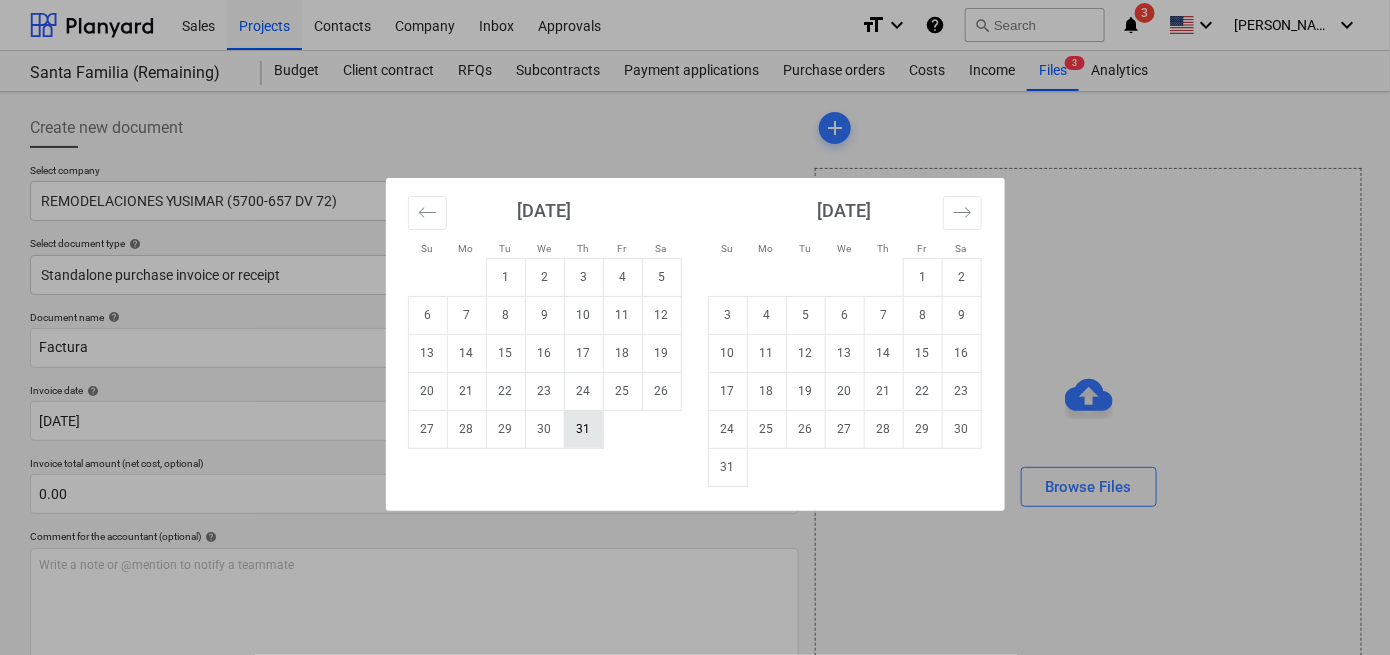 click on "31" at bounding box center (583, 429) 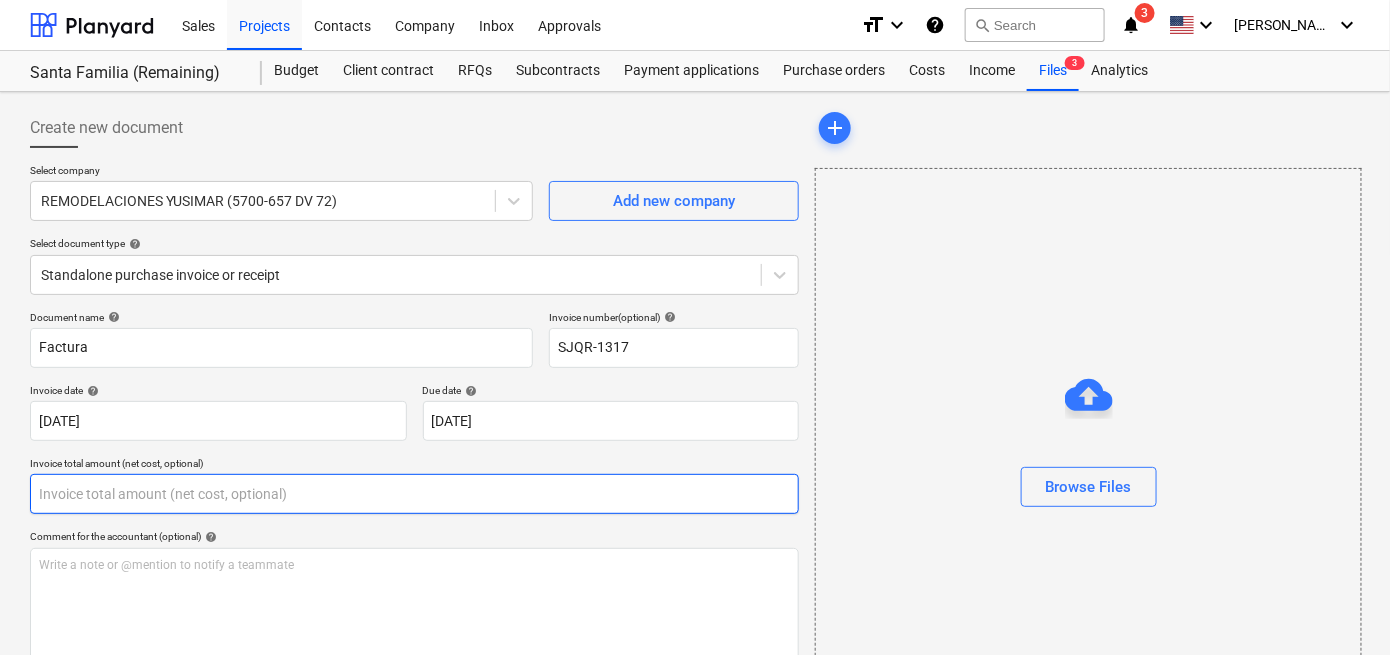 click at bounding box center [414, 494] 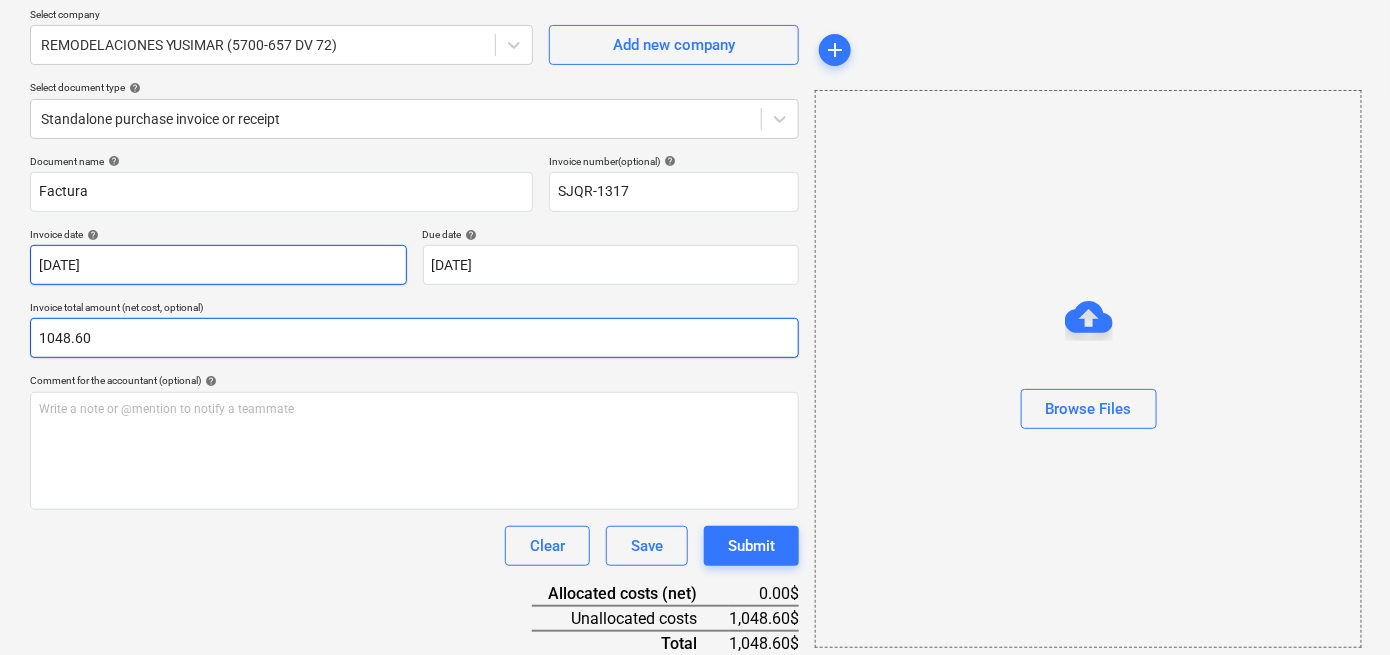 scroll, scrollTop: 157, scrollLeft: 0, axis: vertical 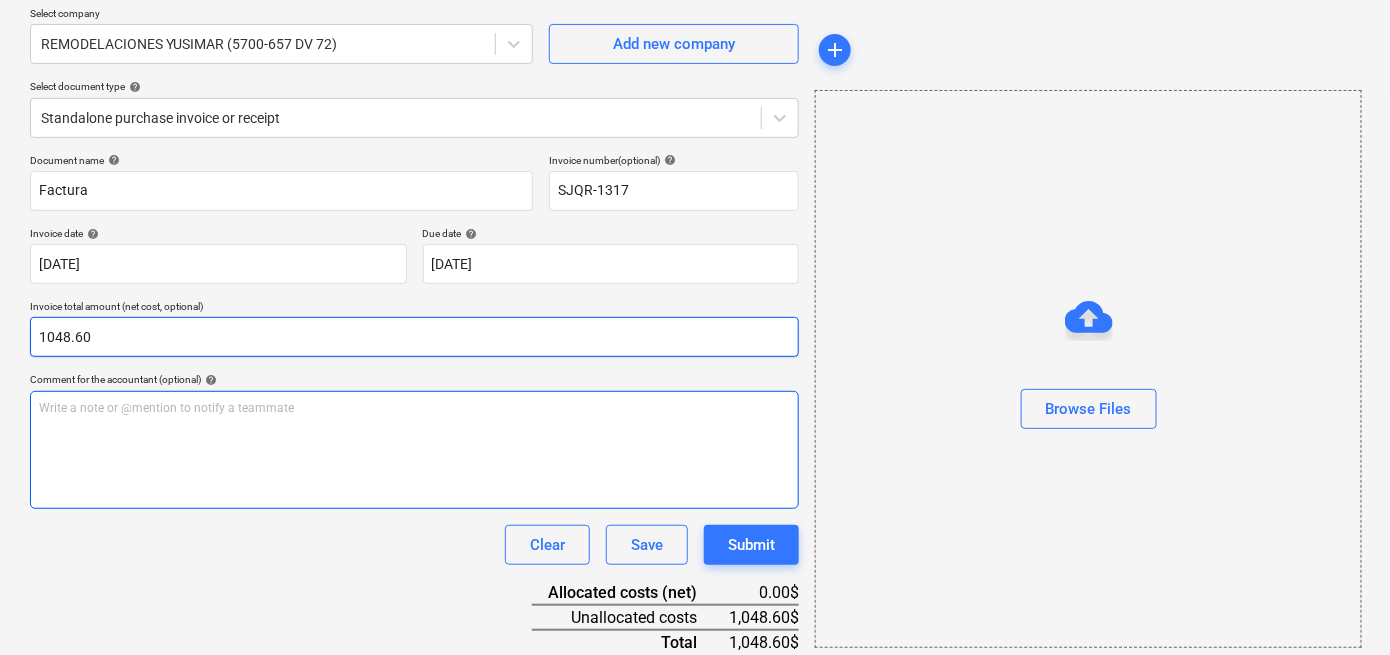 type on "1048.60" 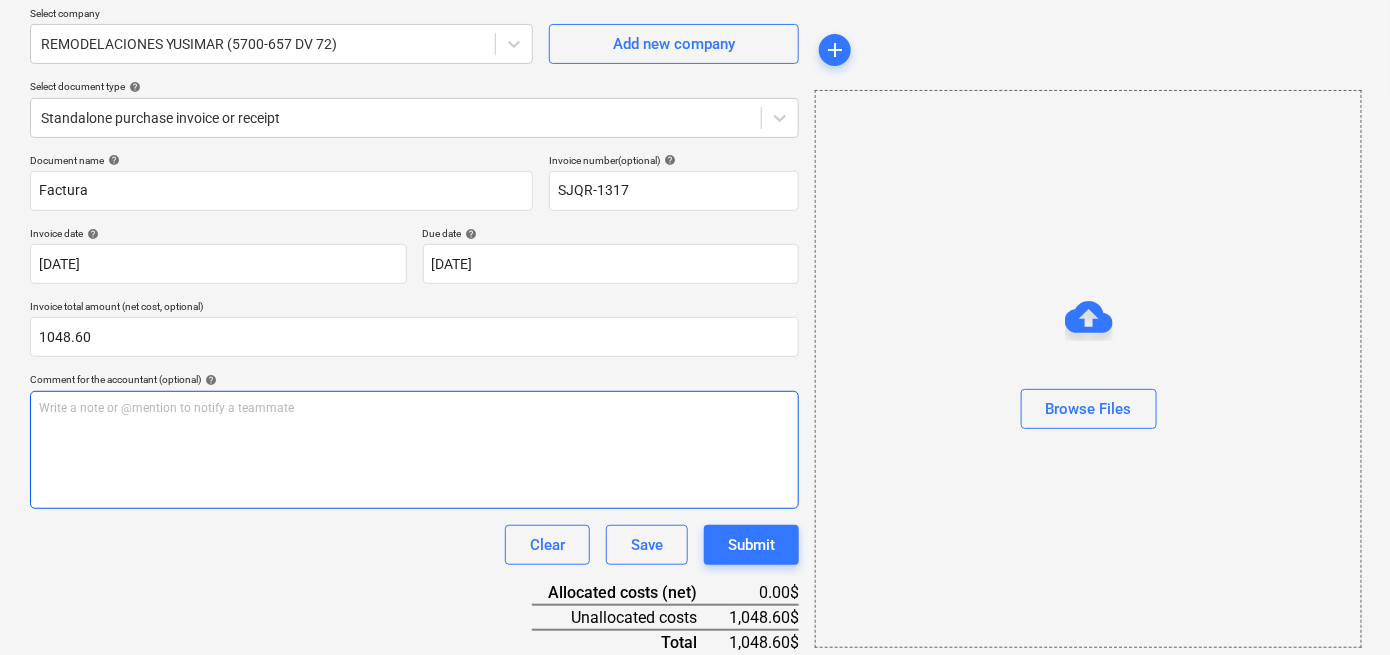 click on "Write a note or @mention to notify a teammate [PERSON_NAME]" at bounding box center [414, 408] 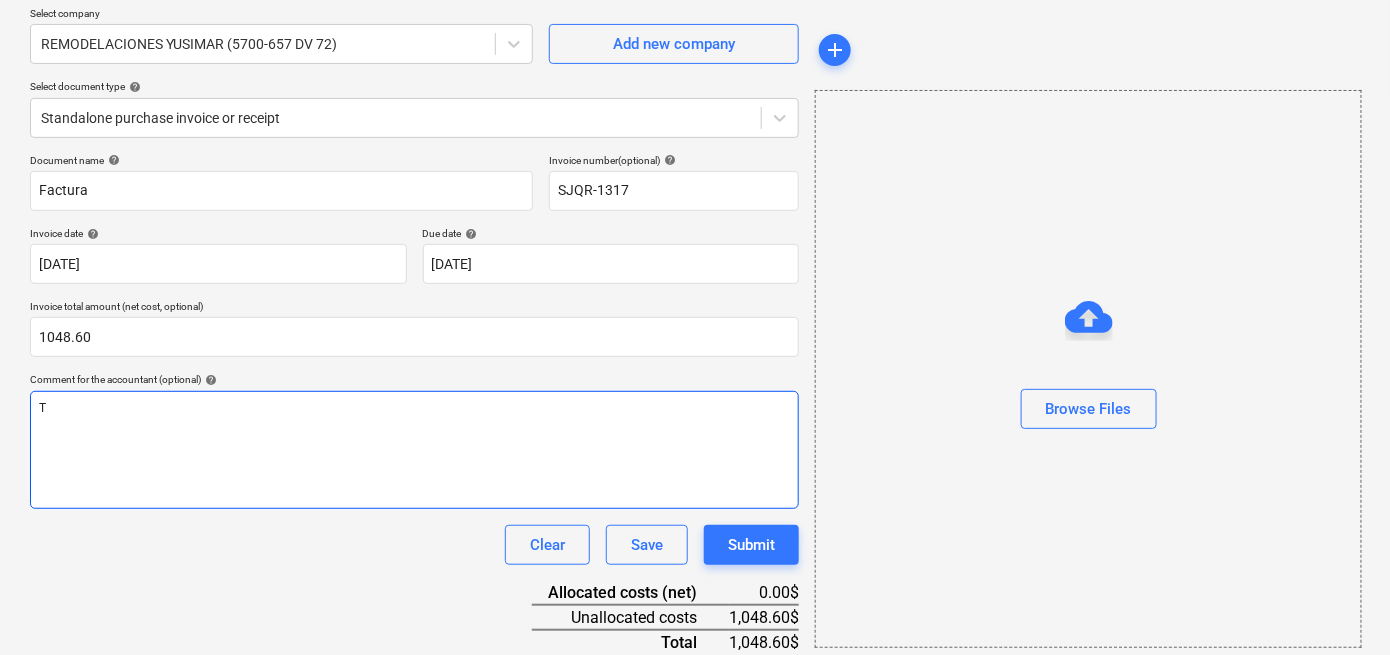 type 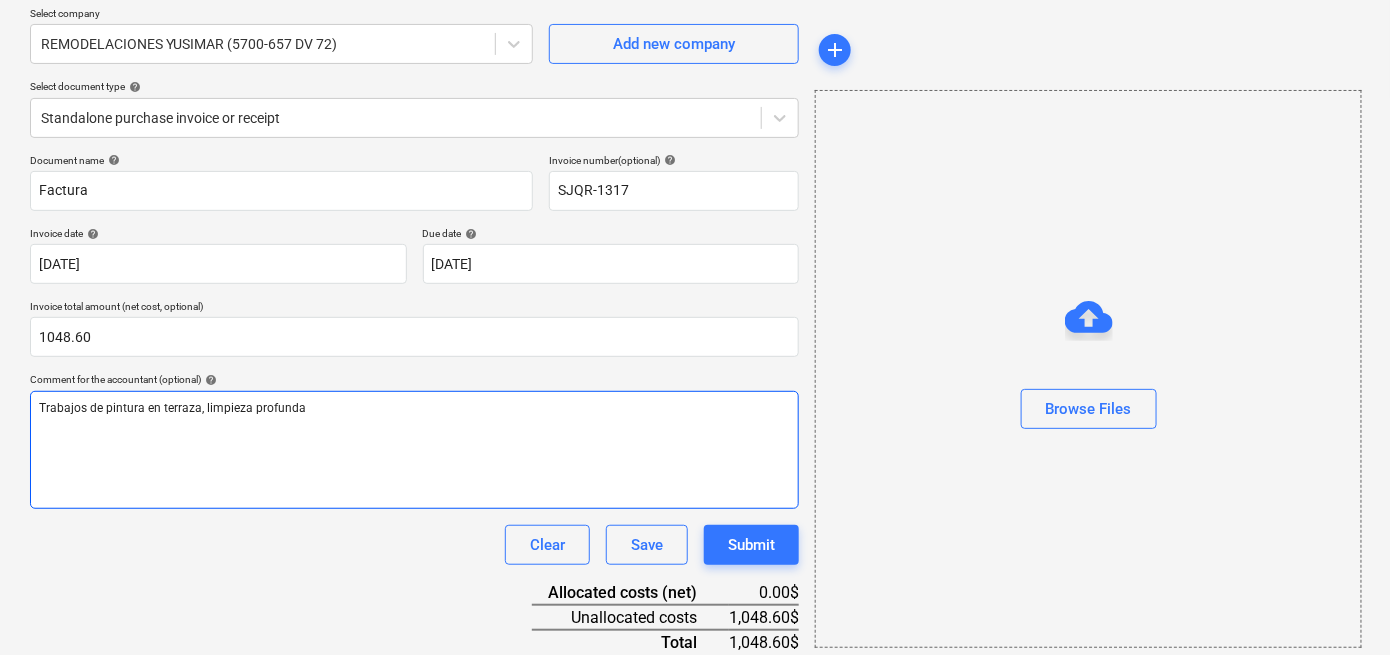 click on "Trabajos de pintura en terraza, limpieza profunda" at bounding box center (414, 408) 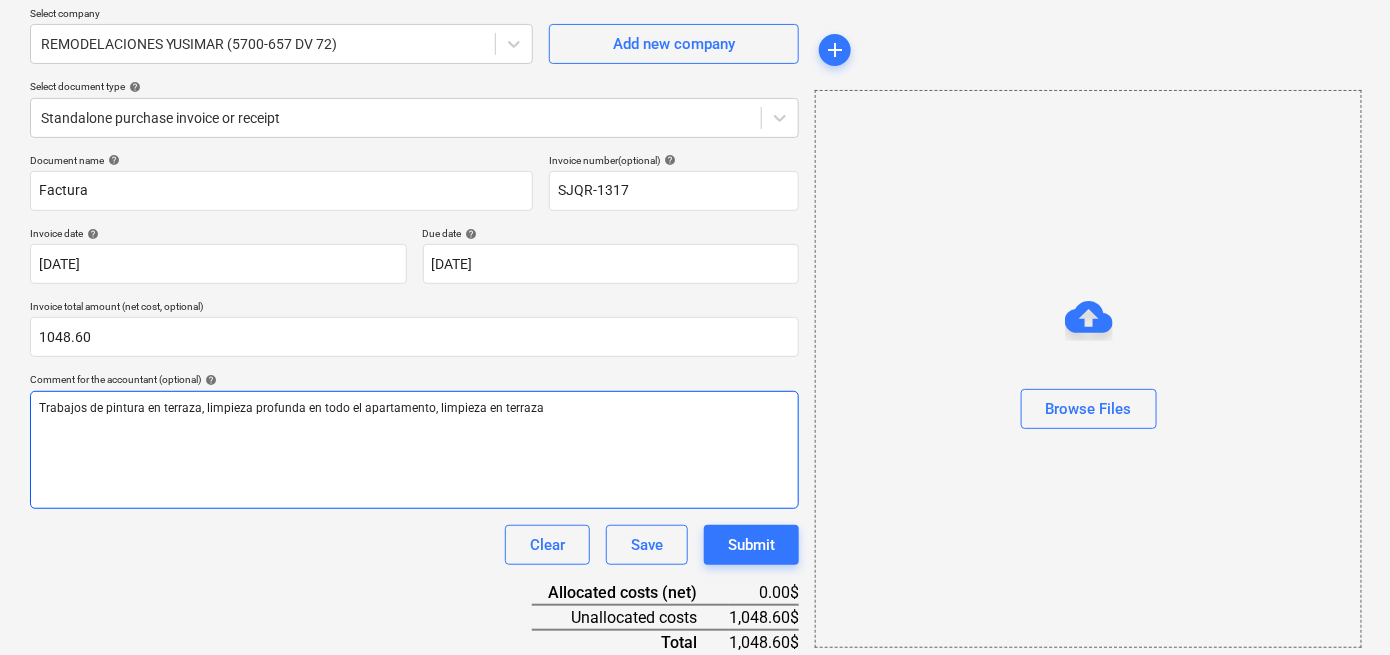 click on "Trabajos de pintura en terraza, limpieza profunda en todo el apartamento, limpieza en terraza" at bounding box center [414, 408] 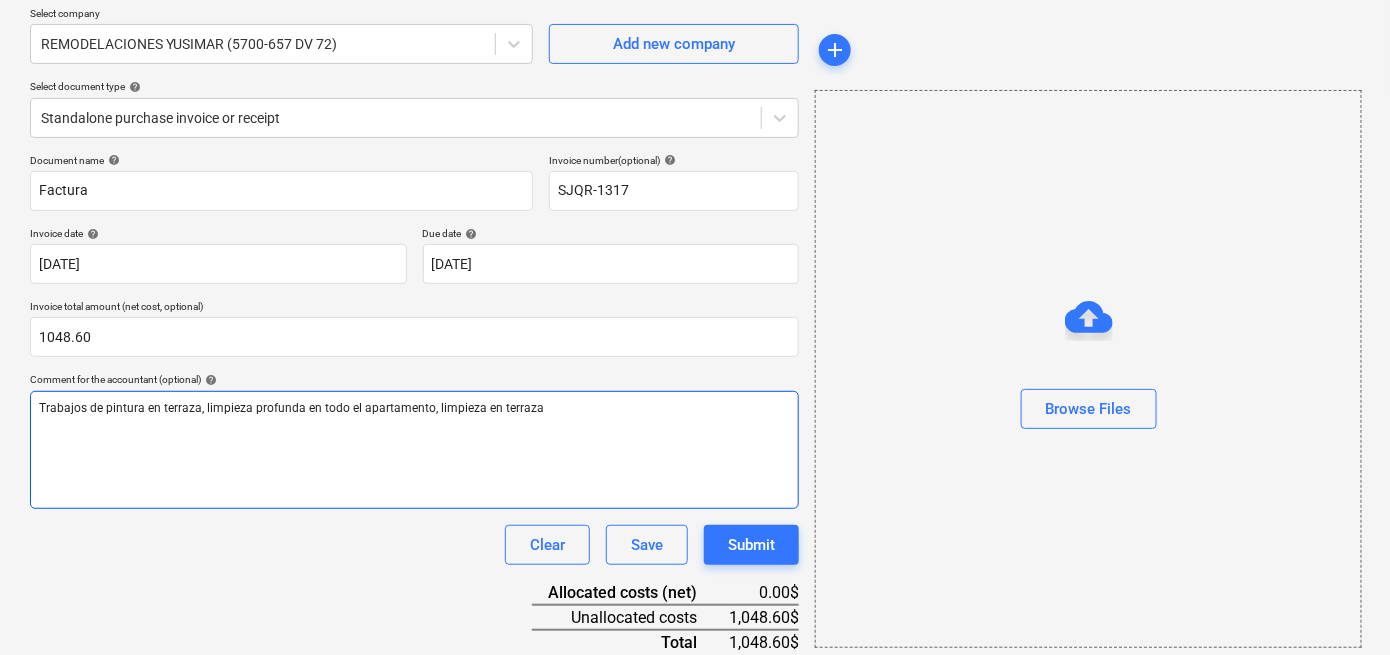 scroll, scrollTop: 244, scrollLeft: 0, axis: vertical 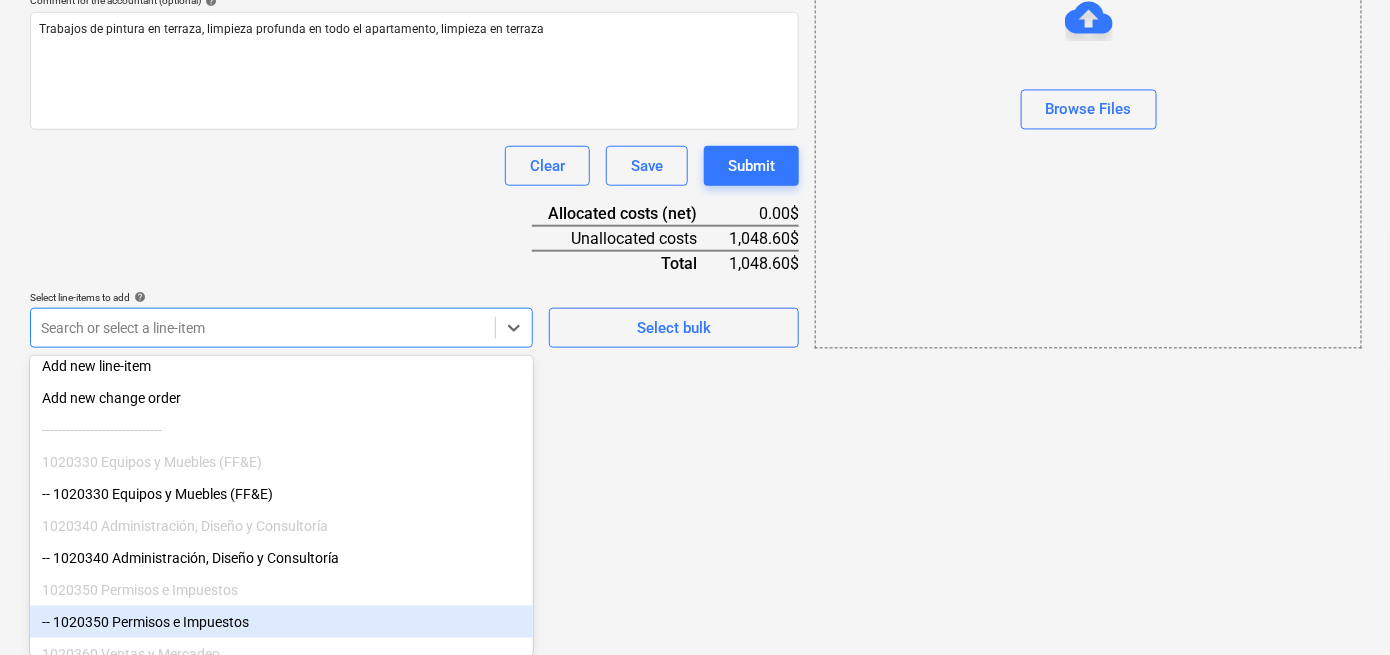 click on "Sales Projects Contacts Company Inbox Approvals format_size keyboard_arrow_down help search Search notifications 3 keyboard_arrow_down [PERSON_NAME] keyboard_arrow_down Santa Familia (Remaining) Budget Client contract RFQs Subcontracts Payment applications Purchase orders Costs Income Files 3 Analytics Create new document Select company REMODELACIONES YUSIMAR (5700-657 DV 72)  Add new company Select document type help Standalone purchase invoice or receipt Document name help Factura Invoice number  (optional) help SJQR-1317 Invoice date help [DATE] 23.07.2025 Press the down arrow key to interact with the calendar and
select a date. Press the question mark key to get the keyboard shortcuts for changing dates. Due date help [DATE] [DATE] Press the down arrow key to interact with the calendar and
select a date. Press the question mark key to get the keyboard shortcuts for changing dates. Invoice total amount (net cost, optional) 1048.60 Comment for the accountant (optional) help Clear Save" at bounding box center (695, -209) 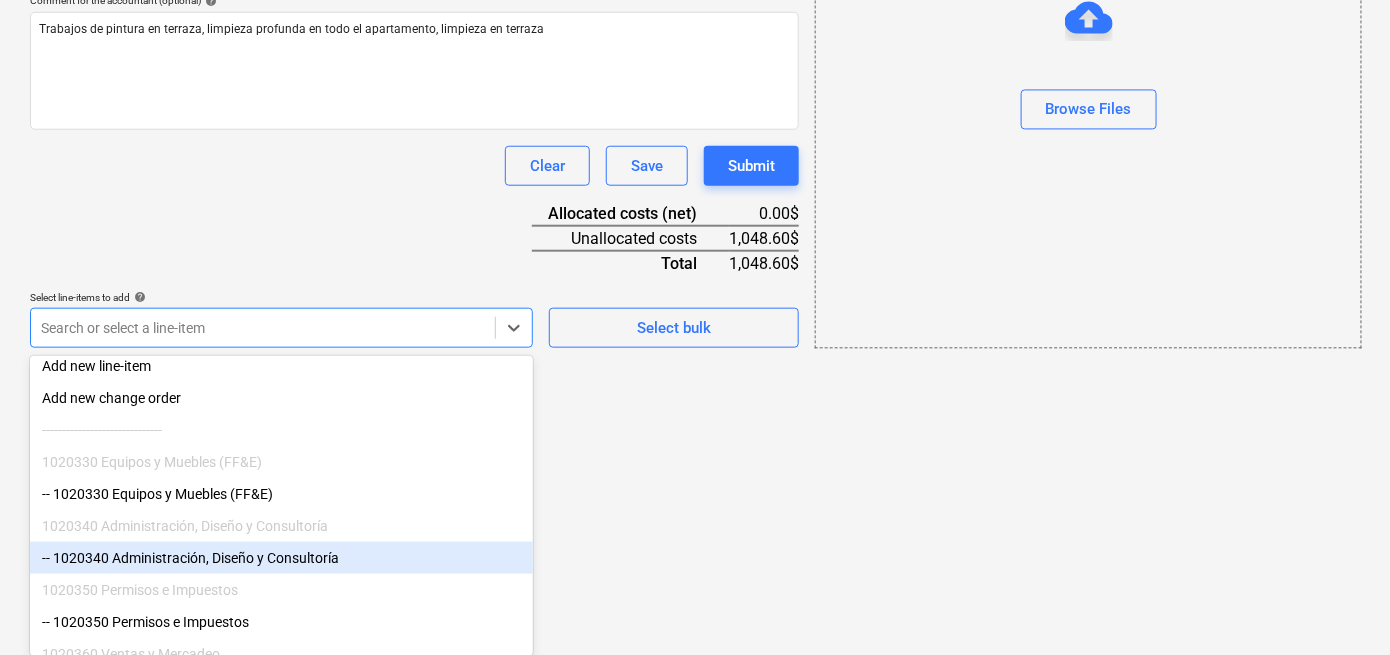 scroll, scrollTop: 165, scrollLeft: 0, axis: vertical 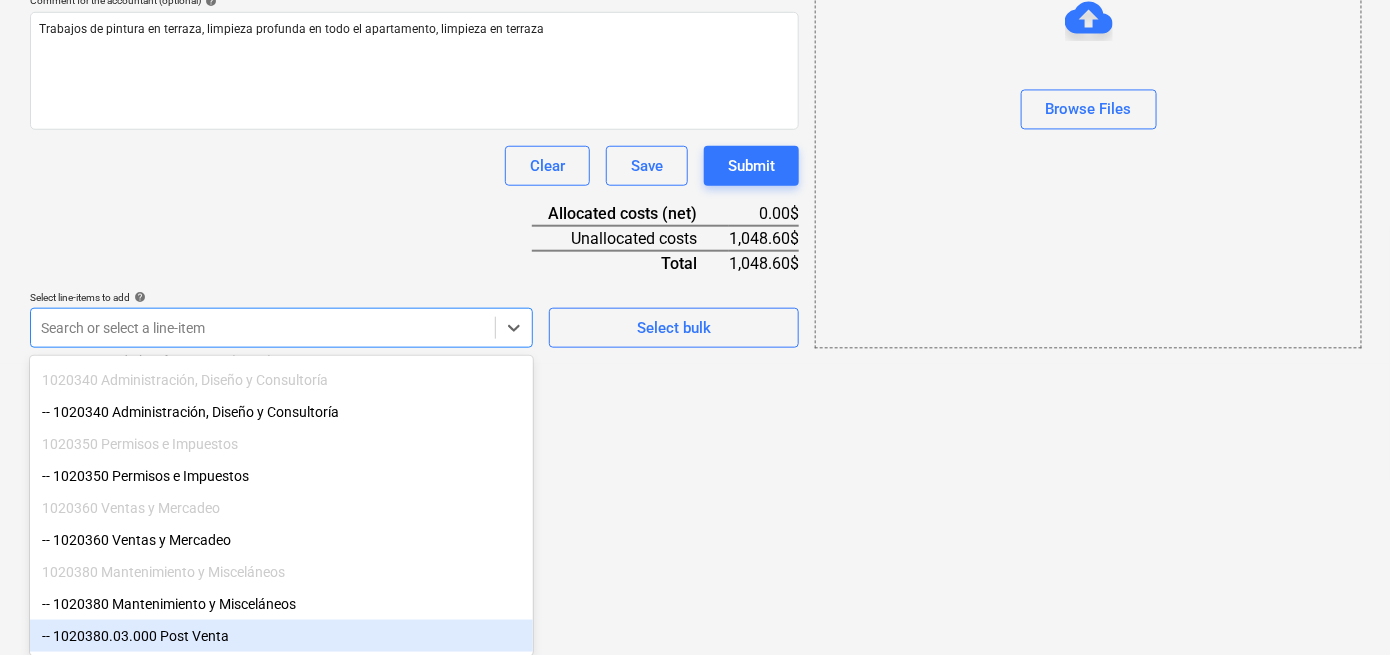 click on "--  1020380.03.000 Post Venta" at bounding box center (281, 636) 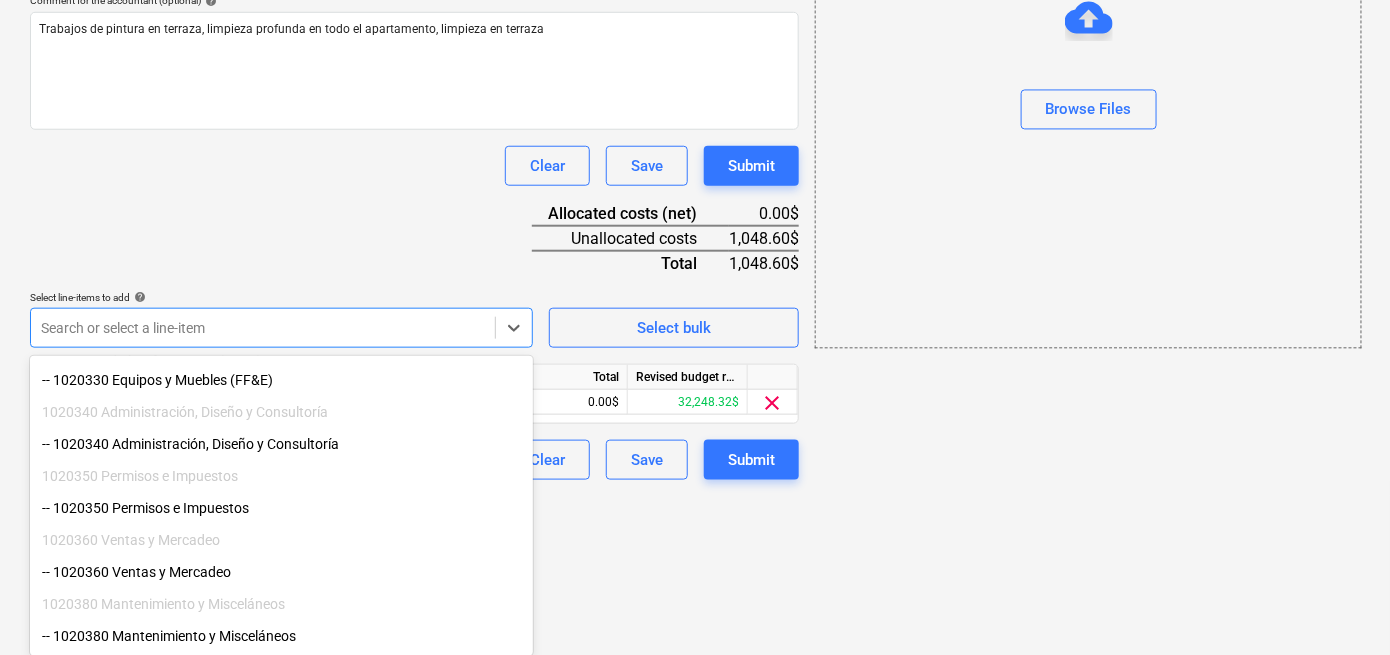 scroll, scrollTop: 133, scrollLeft: 0, axis: vertical 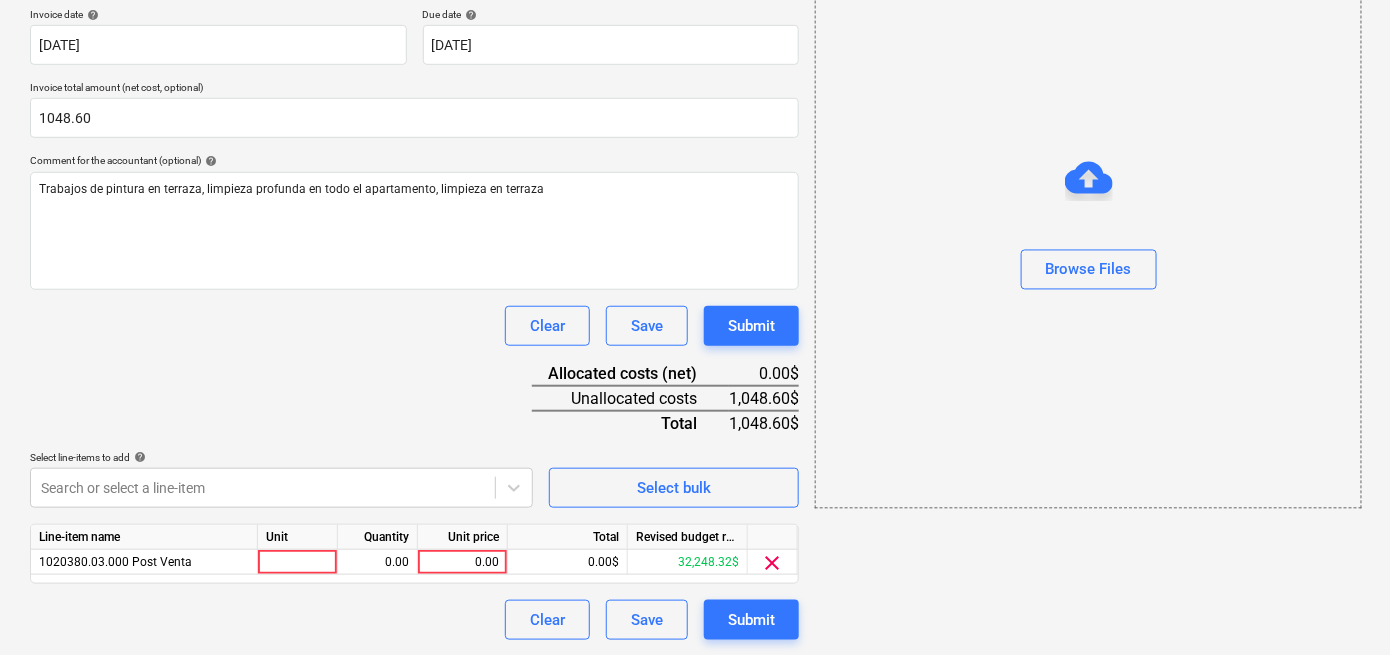 click on "Sales Projects Contacts Company Inbox Approvals format_size keyboard_arrow_down help search Search notifications 3 keyboard_arrow_down [PERSON_NAME] keyboard_arrow_down Santa Familia (Remaining) Budget Client contract RFQs Subcontracts Payment applications Purchase orders Costs Income Files 3 Analytics Create new document Select company REMODELACIONES YUSIMAR (5700-657 DV 72)  Add new company Select document type help Standalone purchase invoice or receipt Document name help Factura Invoice number  (optional) help SJQR-1317 Invoice date help [DATE] 23.07.2025 Press the down arrow key to interact with the calendar and
select a date. Press the question mark key to get the keyboard shortcuts for changing dates. Due date help [DATE] [DATE] Press the down arrow key to interact with the calendar and
select a date. Press the question mark key to get the keyboard shortcuts for changing dates. Invoice total amount (net cost, optional) 1048.60 Comment for the accountant (optional) help Clear" at bounding box center (695, -49) 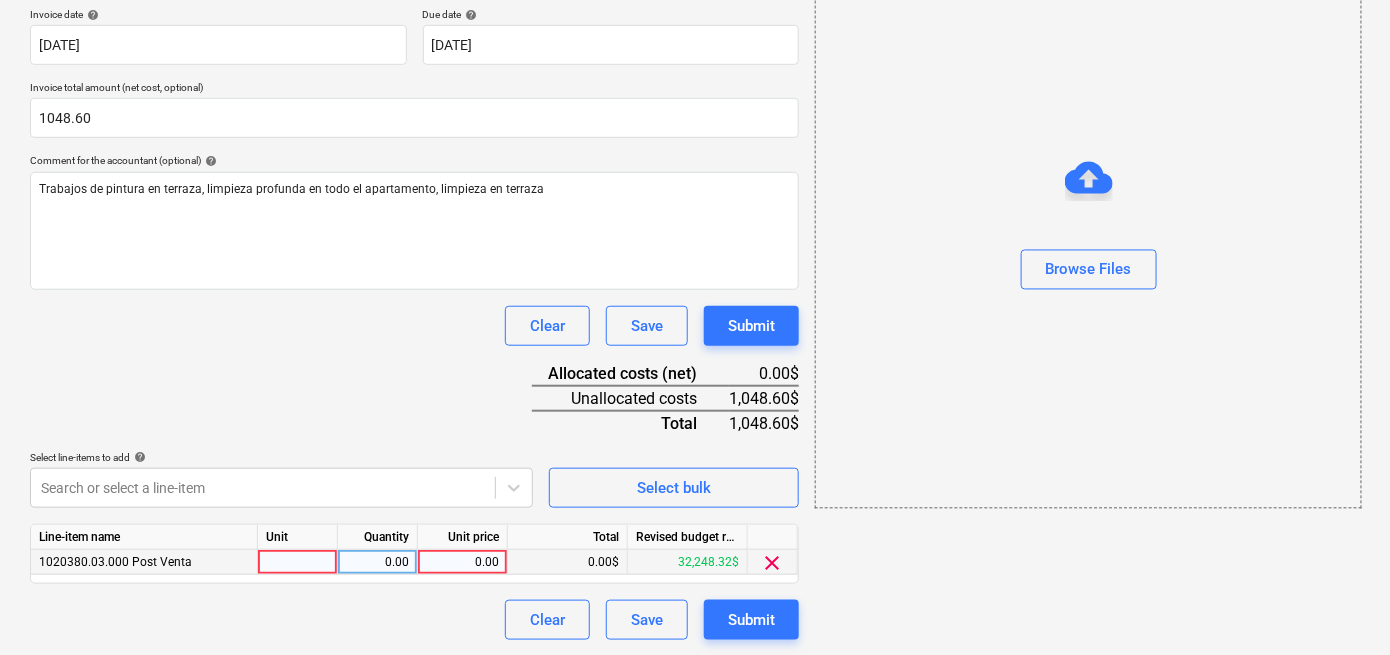click at bounding box center [298, 562] 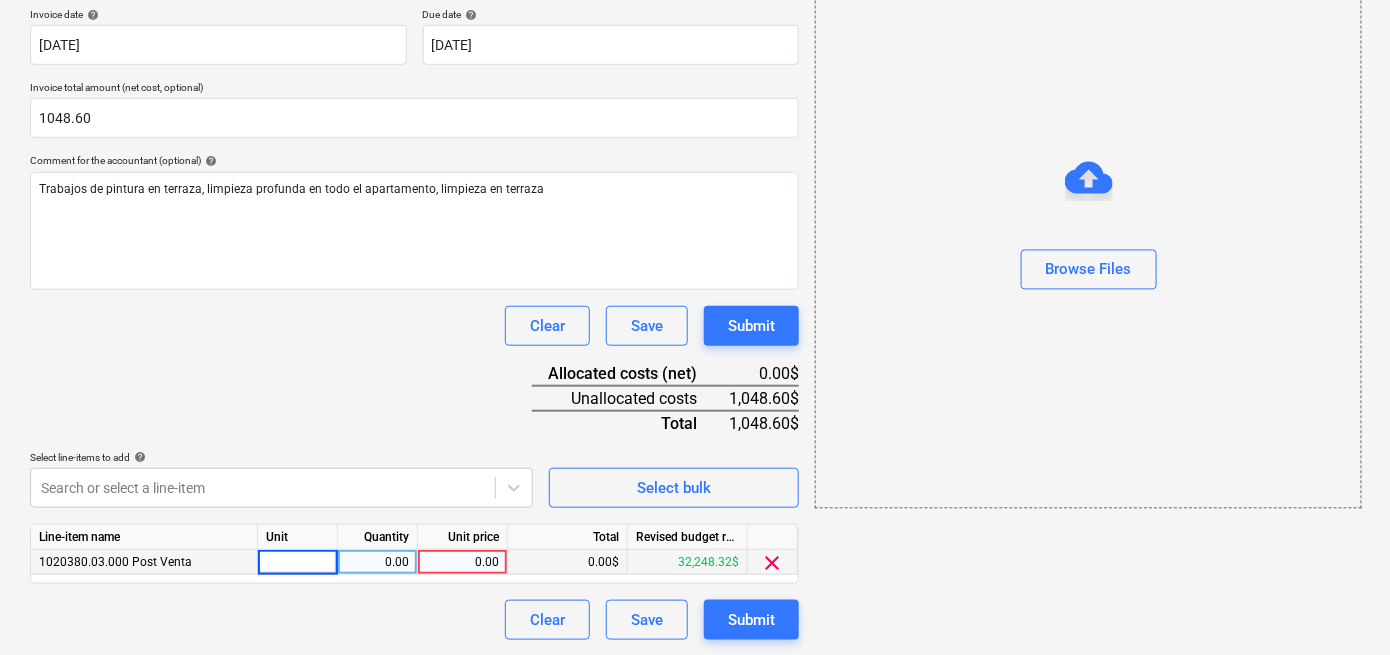type on "1" 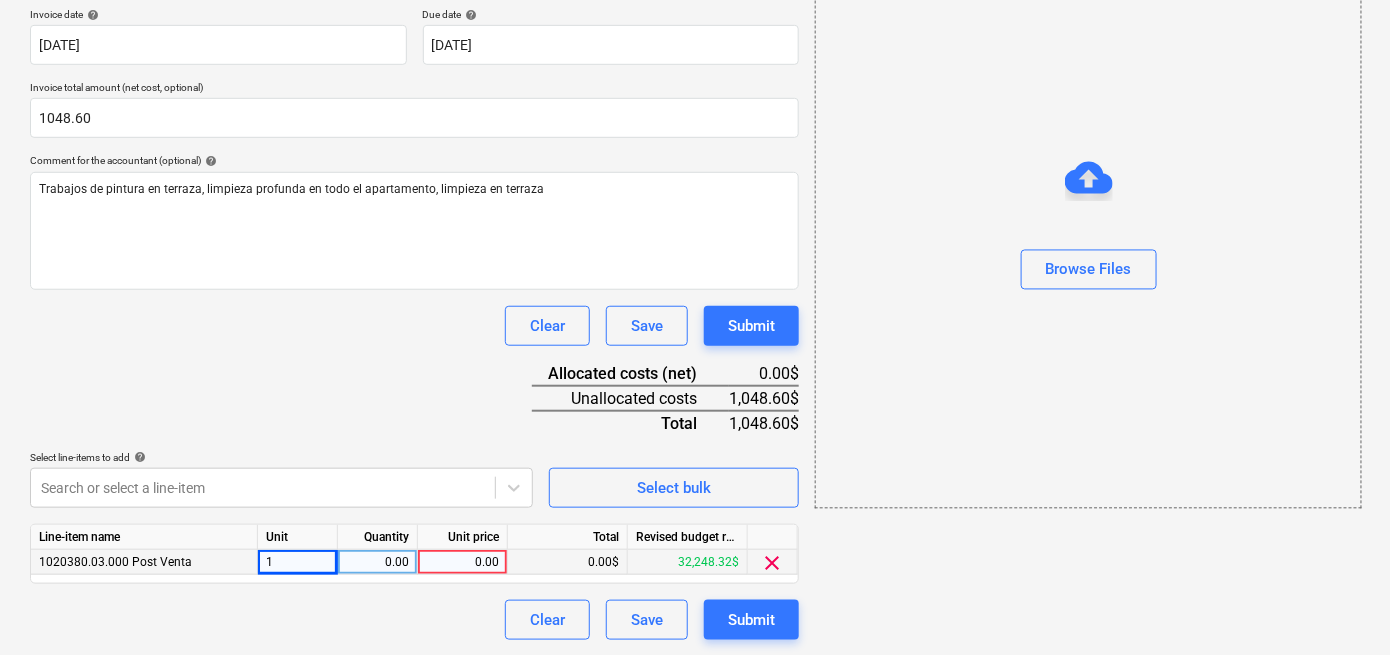 click on "0.00" at bounding box center [377, 562] 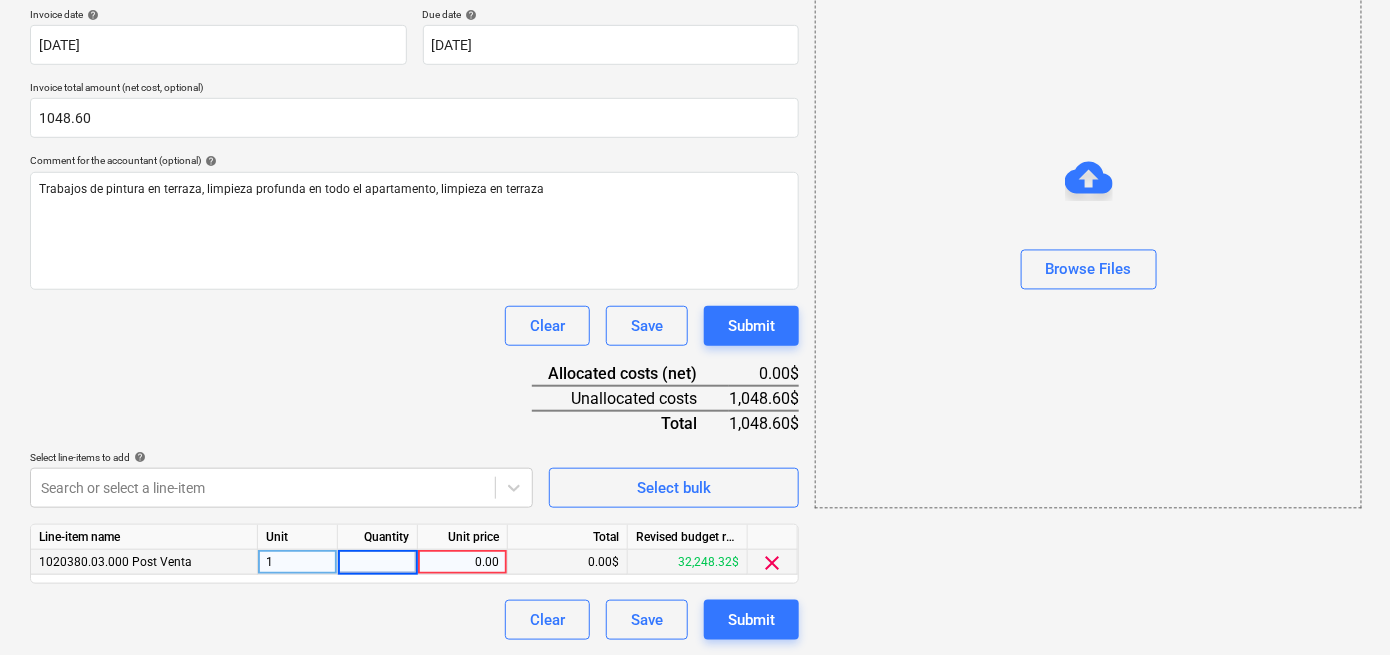 type on "1" 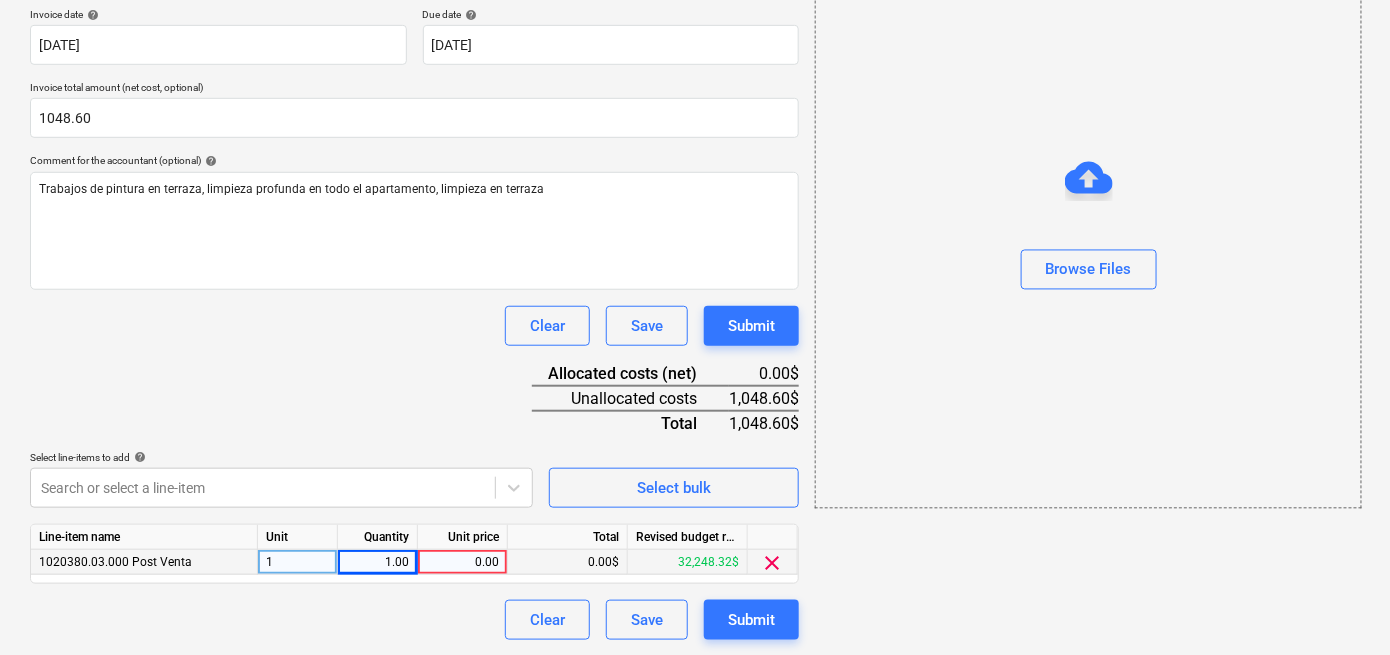 click on "Unit price" at bounding box center [463, 537] 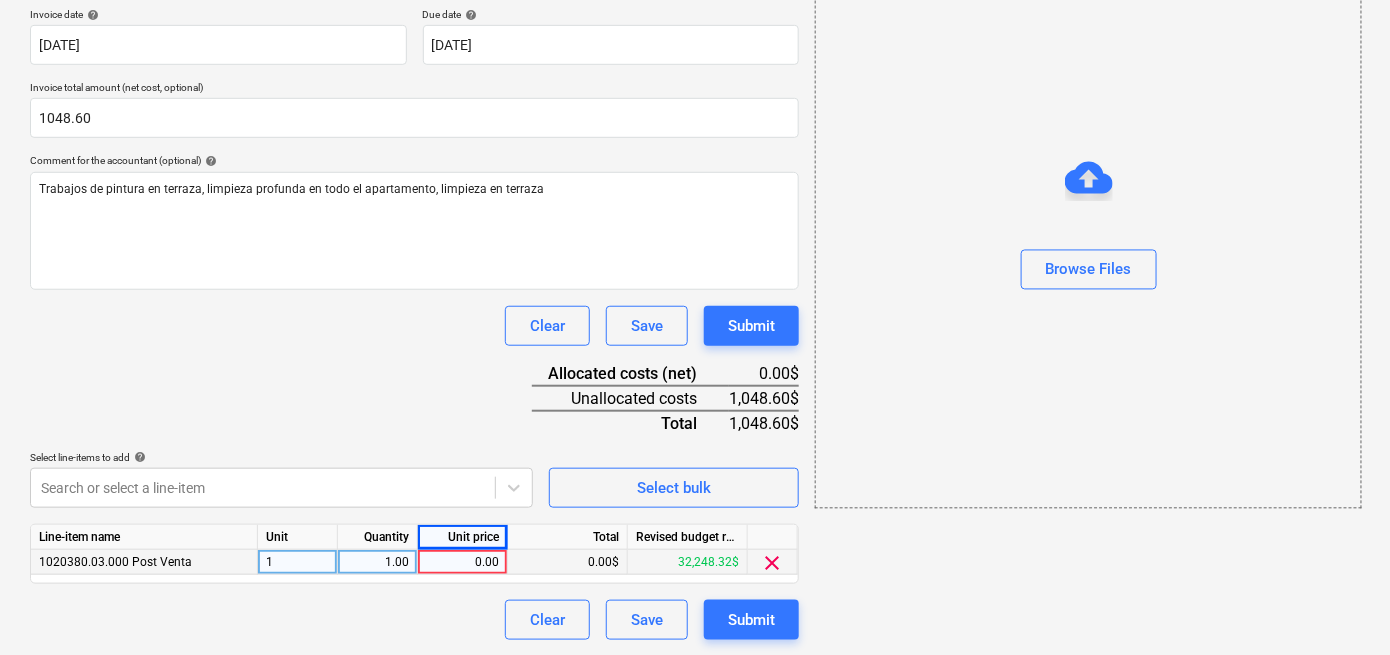 click on "0.00" at bounding box center [462, 562] 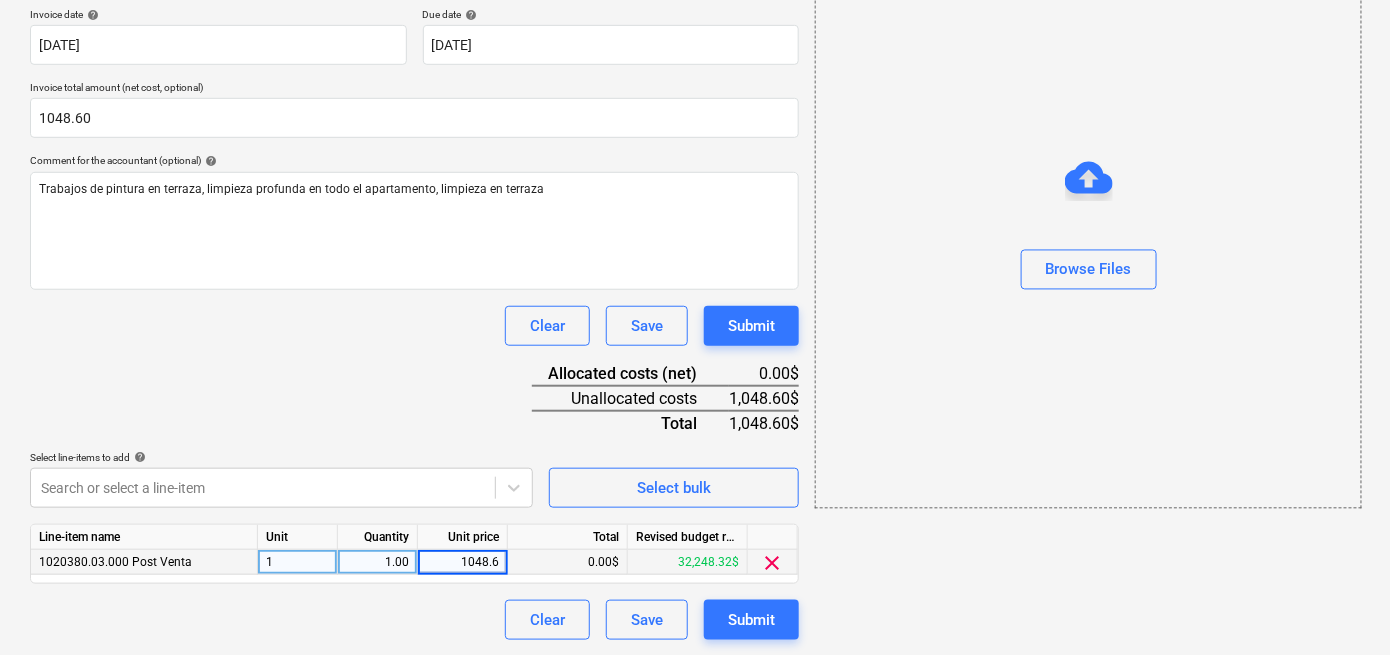 type on "1048.60" 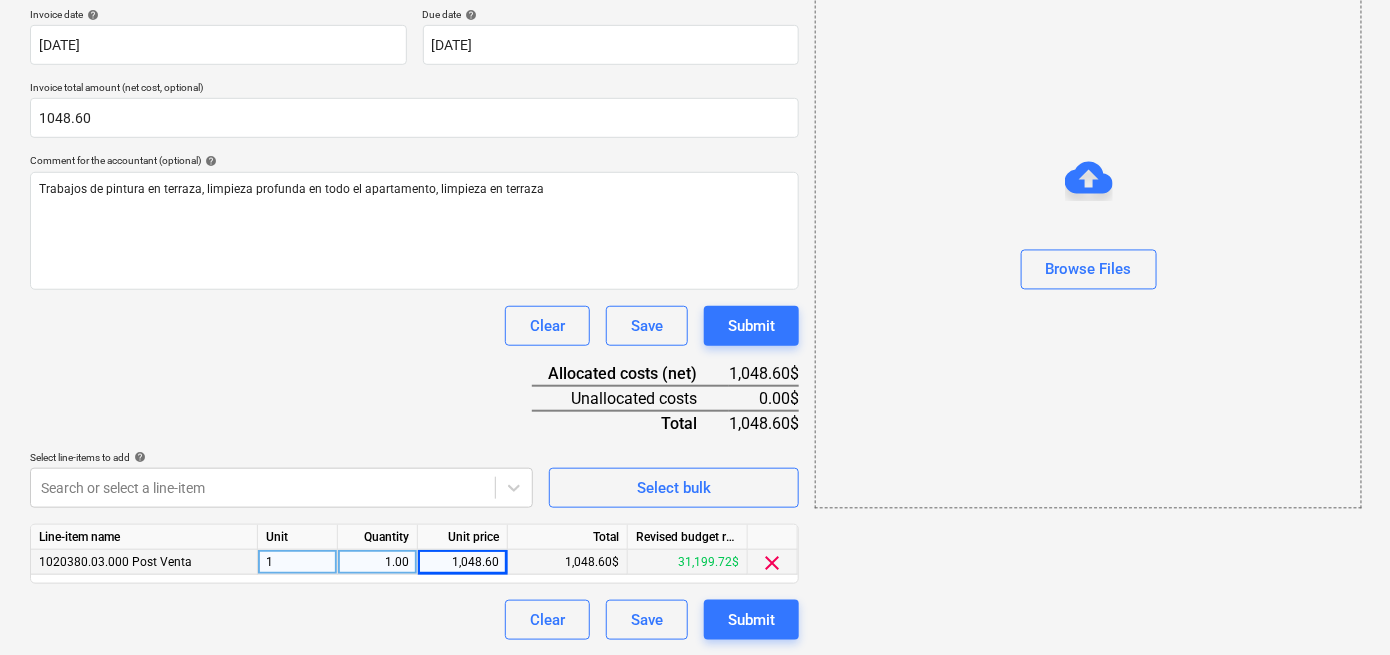 click on "Clear Save Submit" at bounding box center (414, 620) 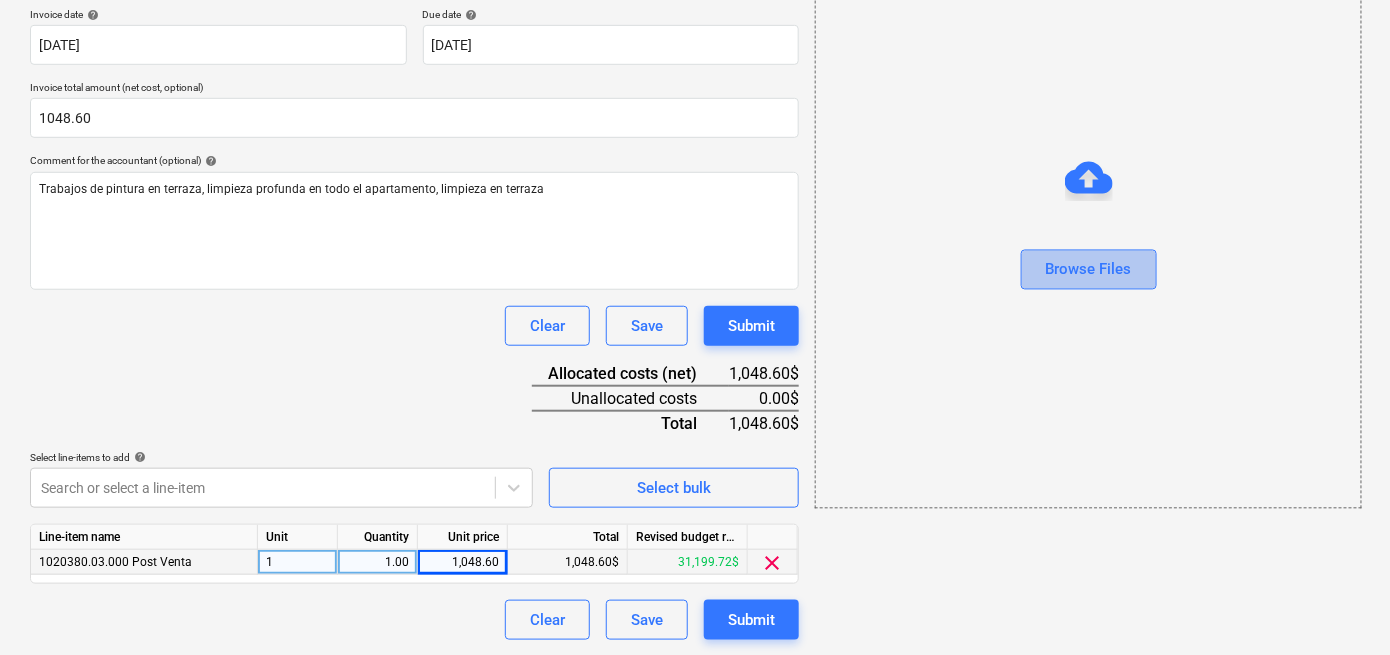 click on "Browse Files" at bounding box center [1089, 270] 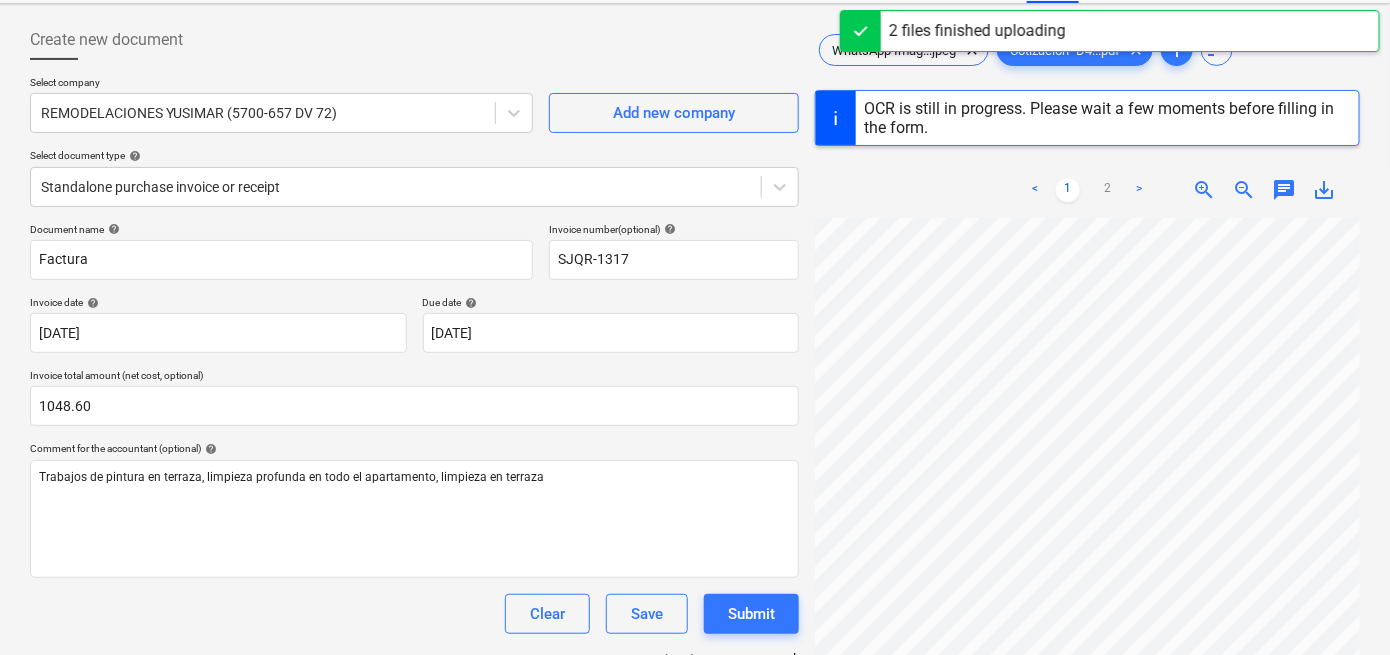 scroll, scrollTop: 88, scrollLeft: 0, axis: vertical 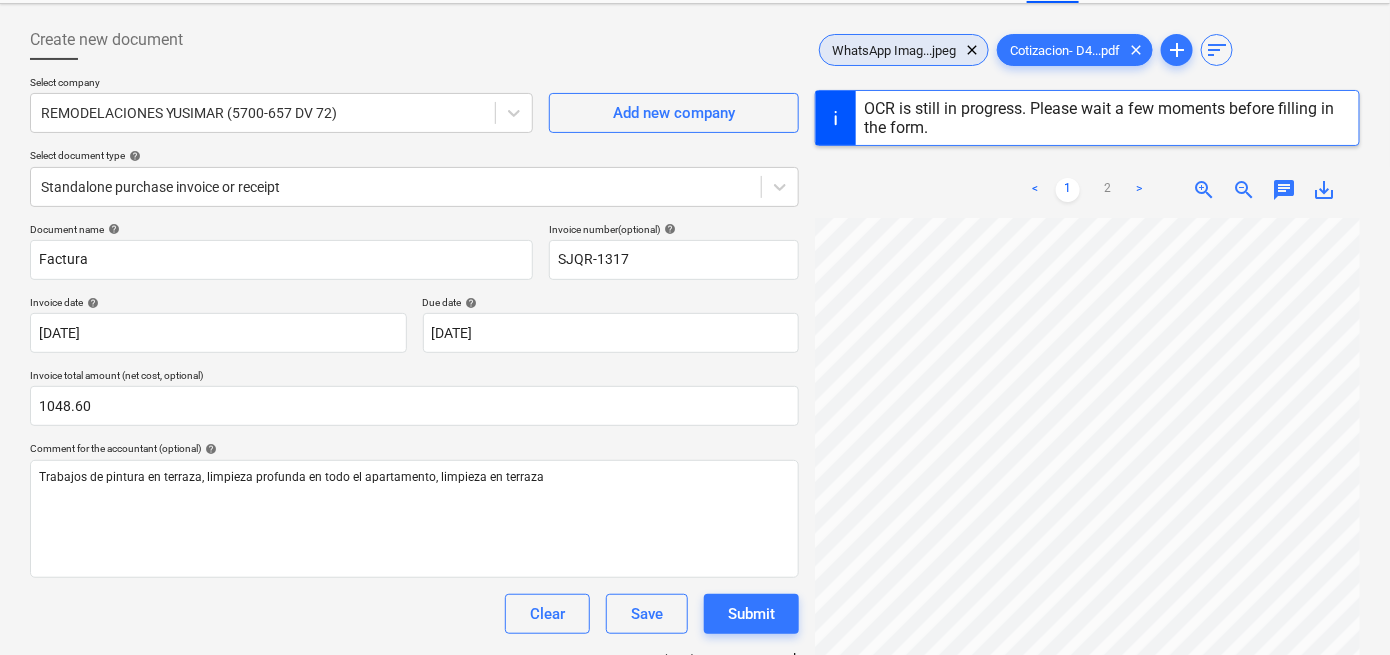 click on "WhatsApp Imag...jpeg" at bounding box center (894, 50) 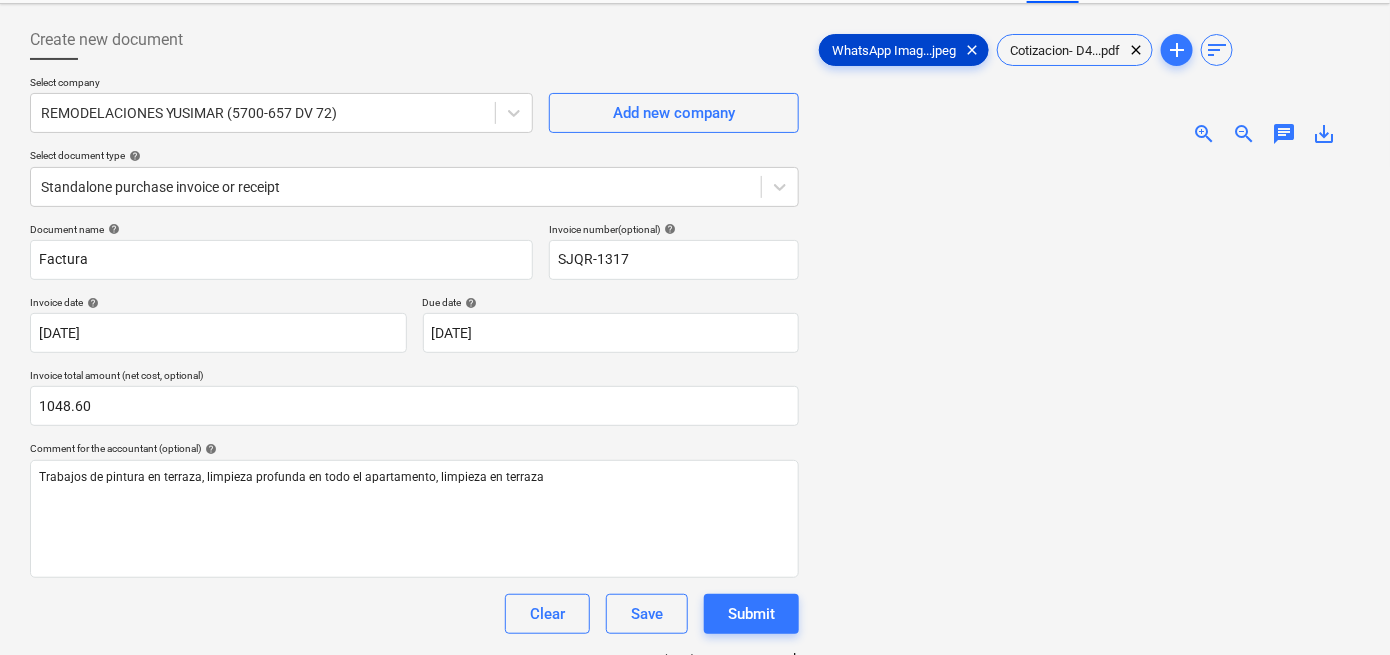 scroll, scrollTop: 70, scrollLeft: 0, axis: vertical 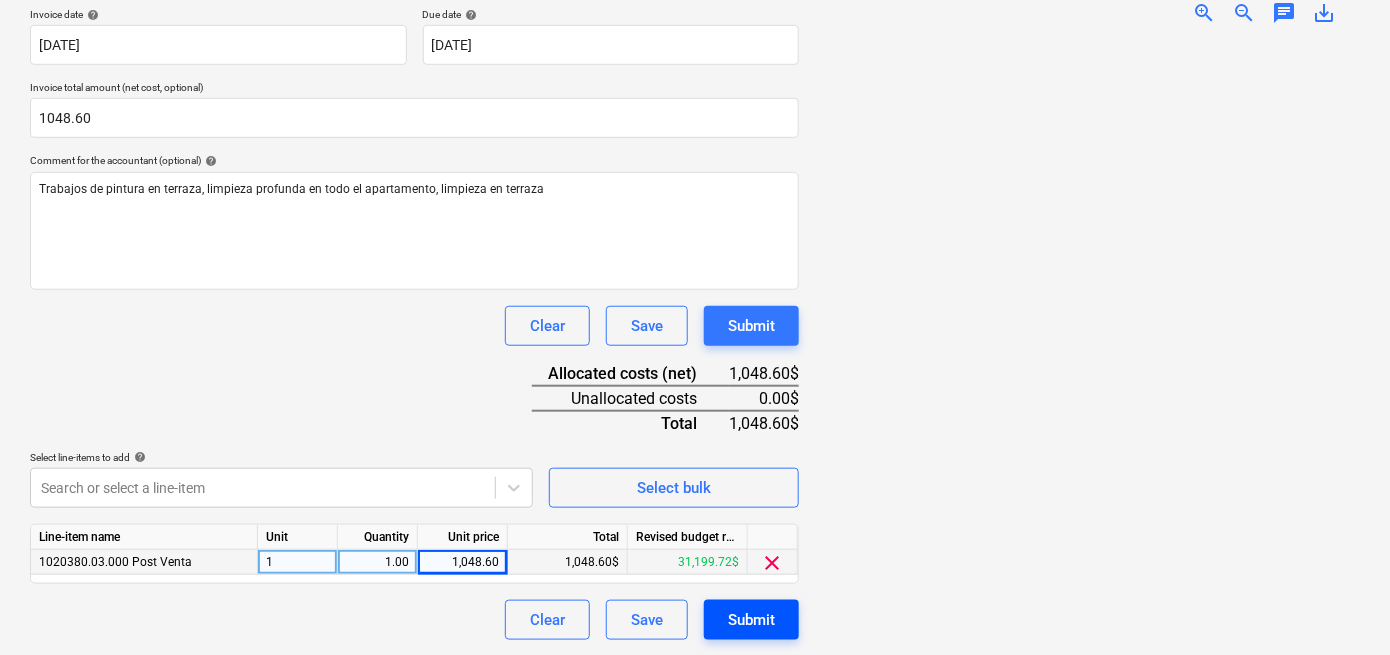 click on "Submit" at bounding box center [751, 620] 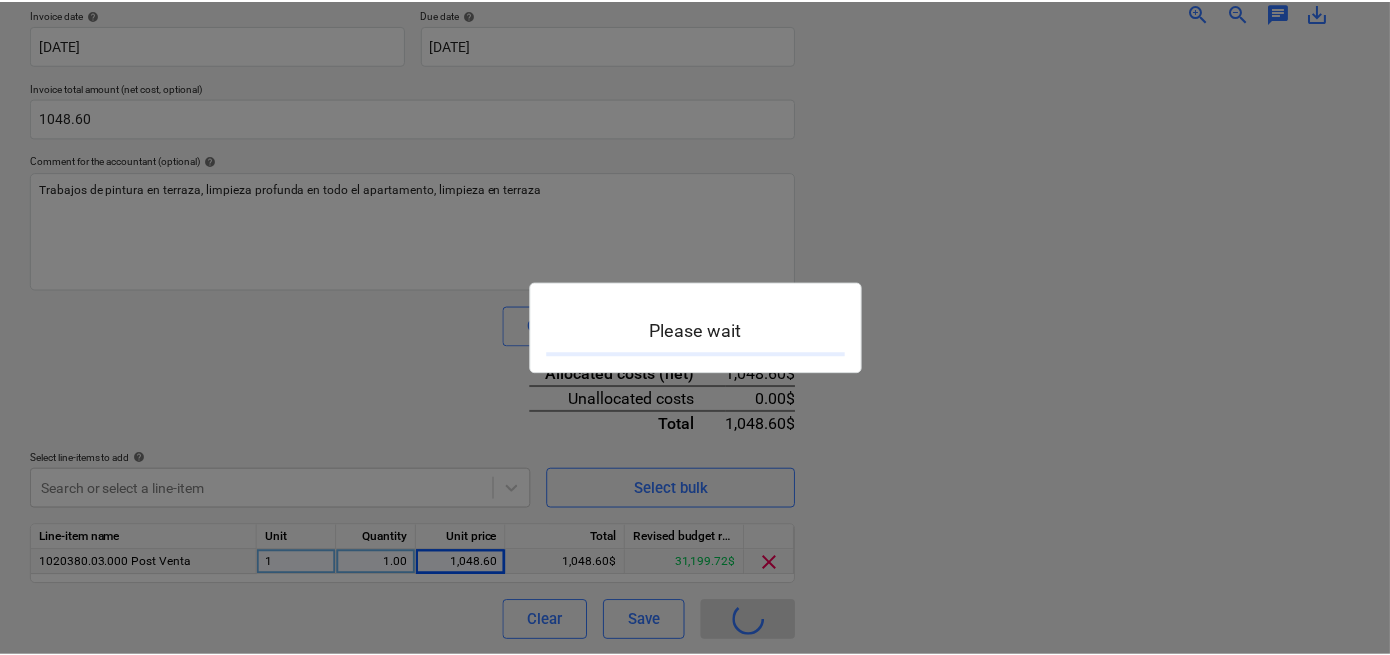 scroll, scrollTop: 0, scrollLeft: 0, axis: both 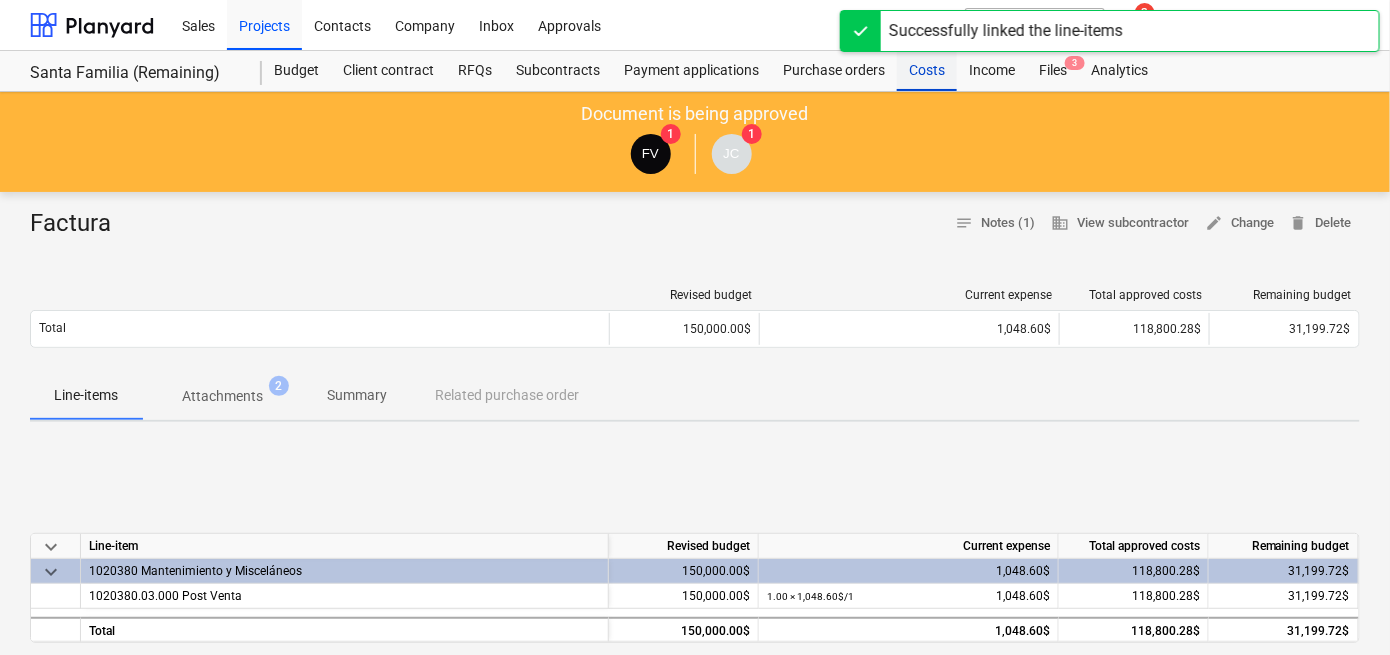 click on "Costs" at bounding box center [927, 71] 